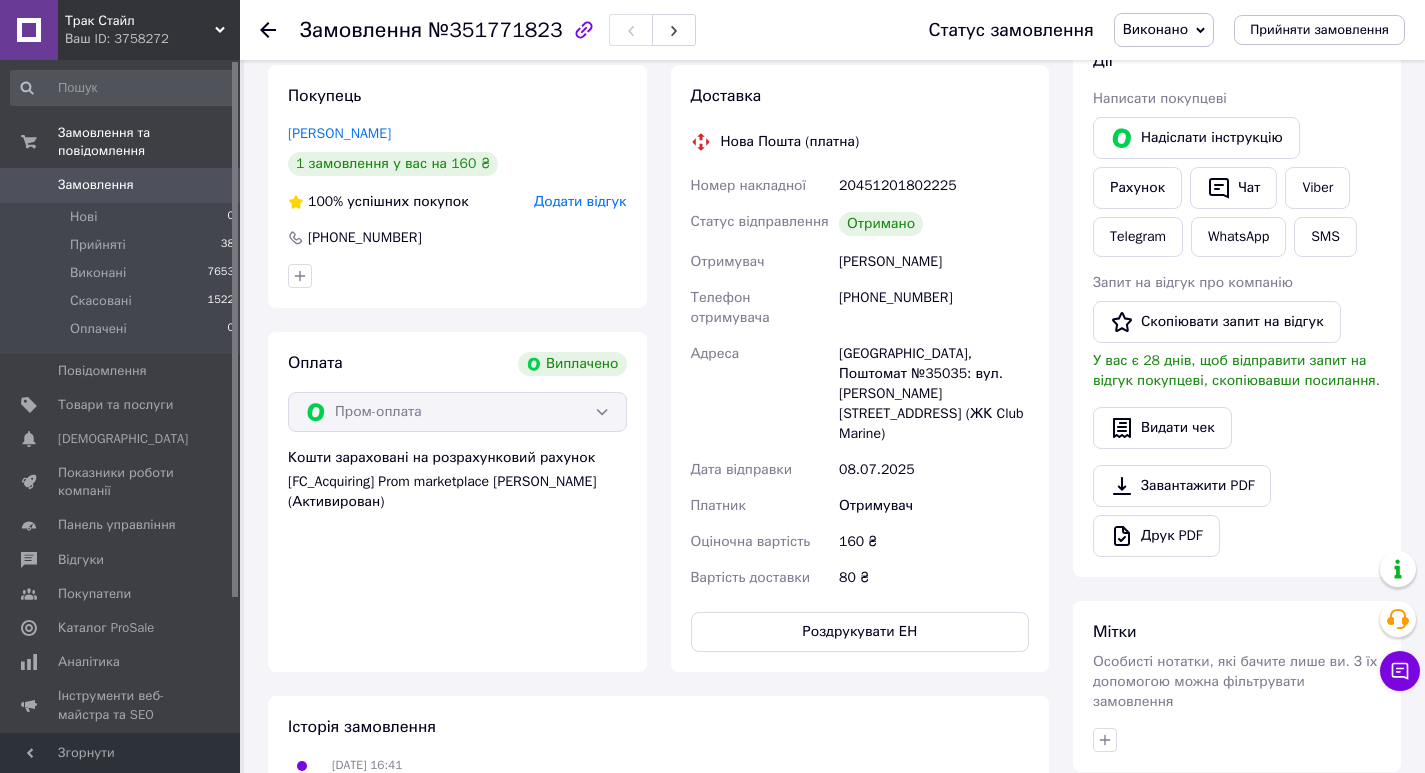 scroll, scrollTop: 245, scrollLeft: 0, axis: vertical 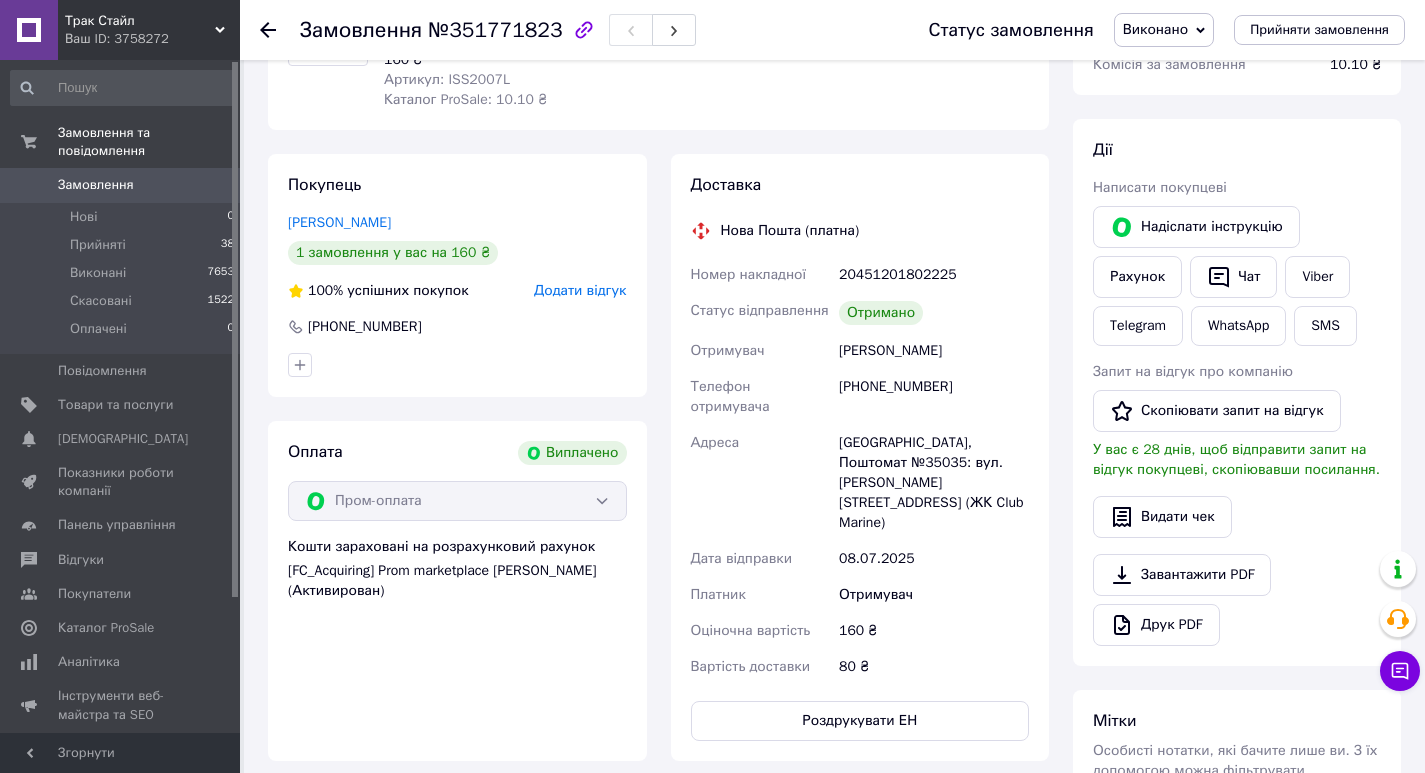 click on "Кондаков Владимир" at bounding box center (934, 351) 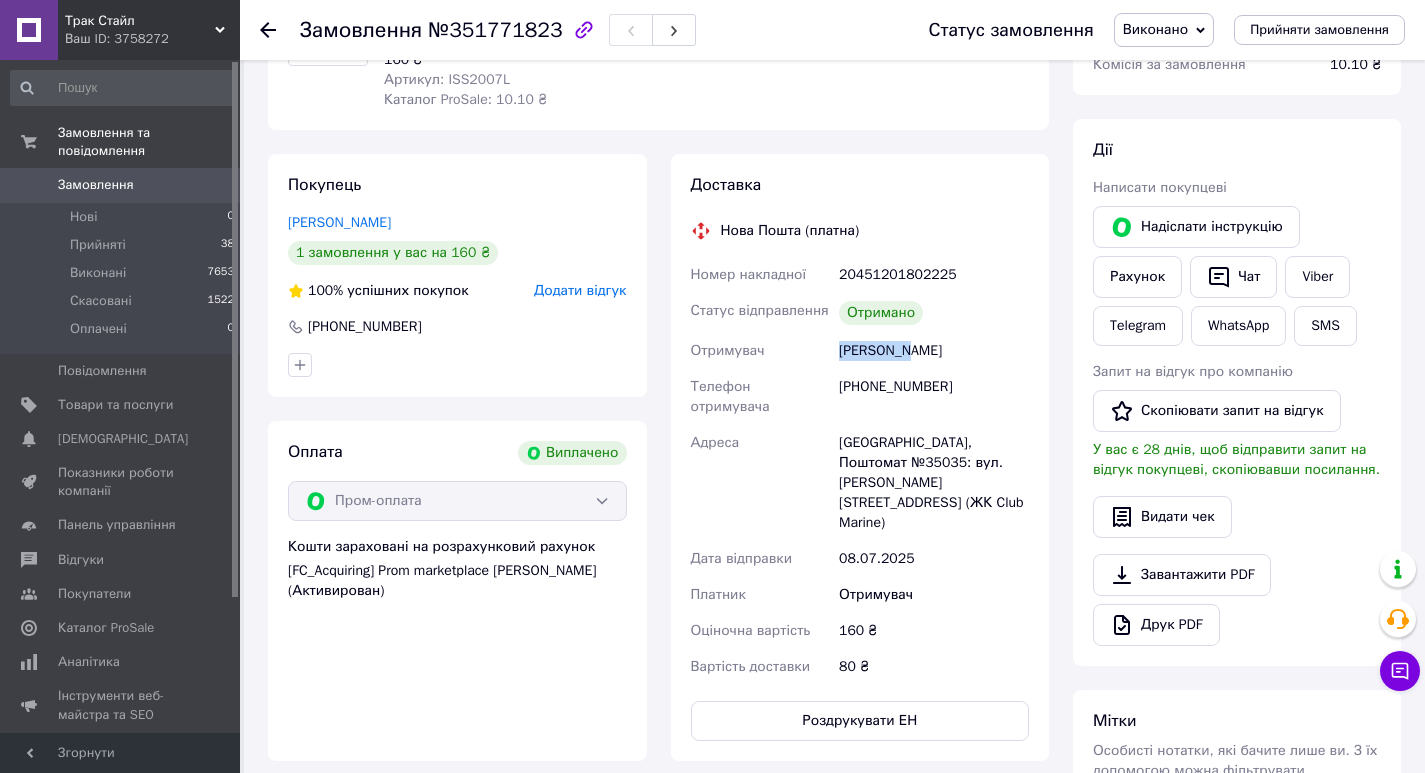 click on "Кондаков Владимир" at bounding box center [934, 351] 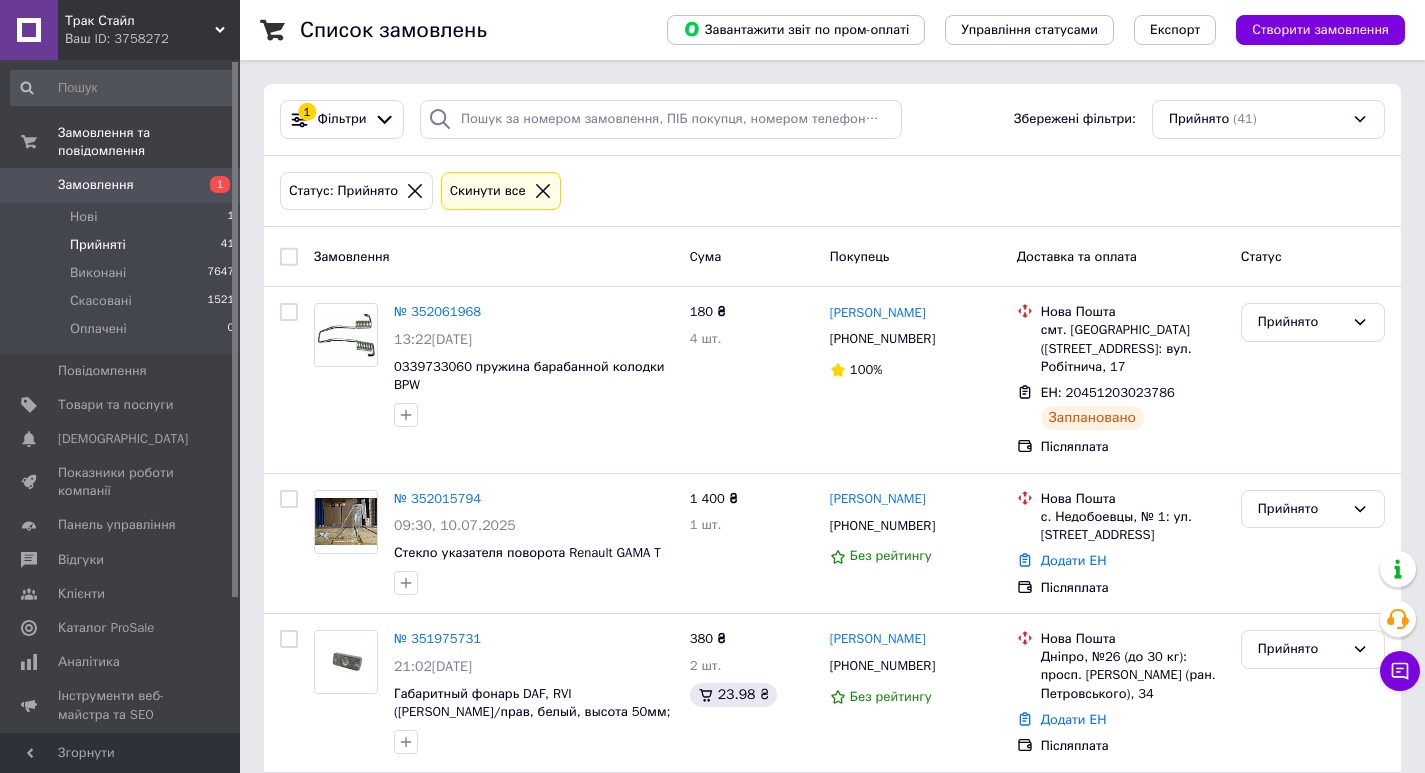 scroll, scrollTop: 0, scrollLeft: 0, axis: both 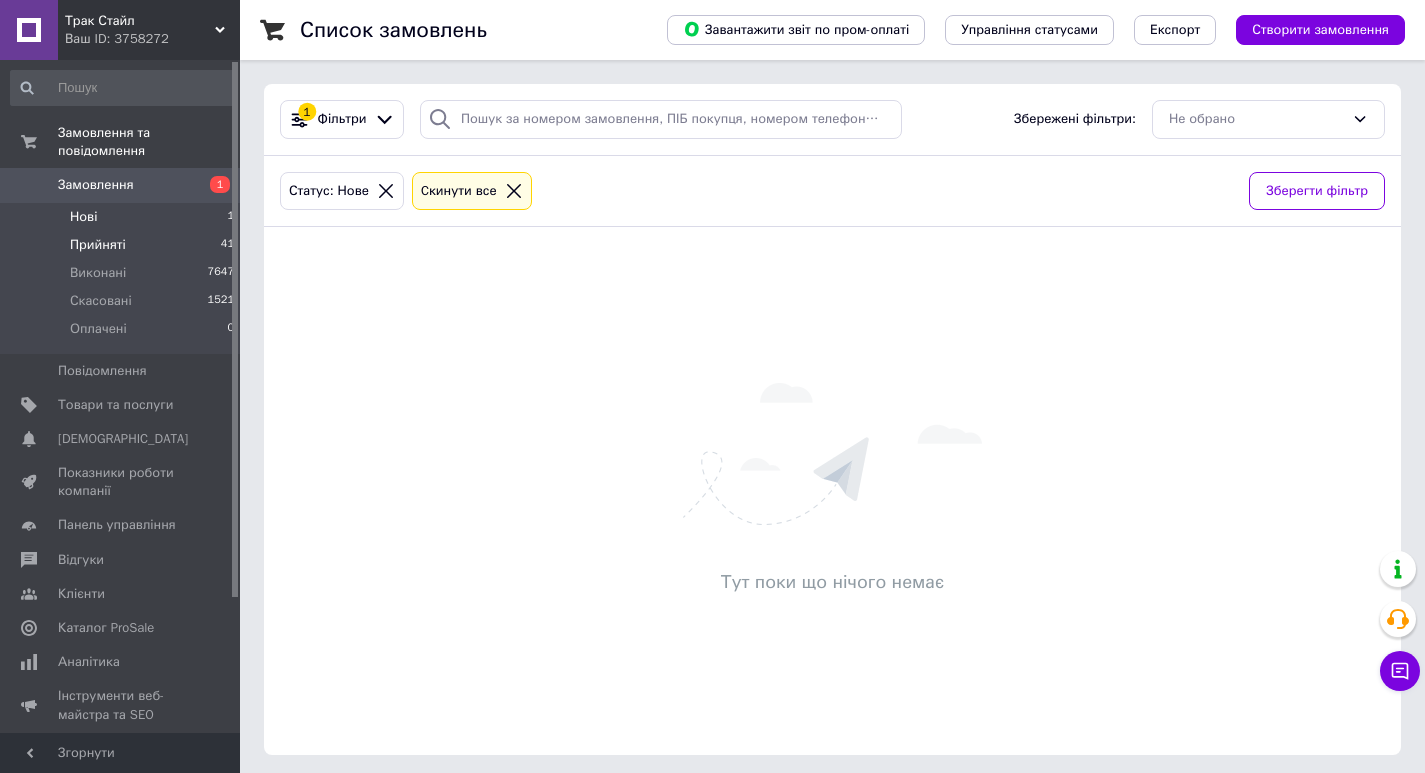 click on "Прийняті" at bounding box center (98, 245) 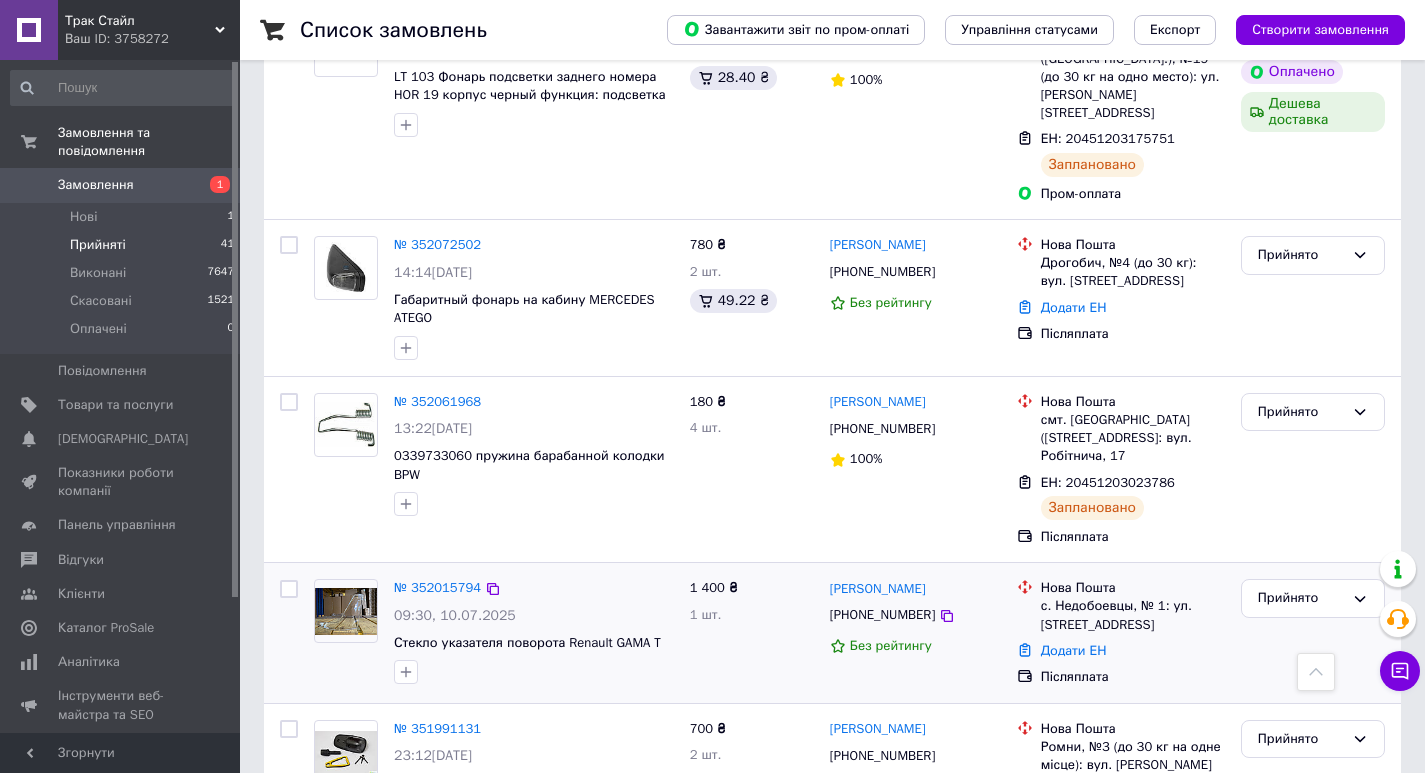 scroll, scrollTop: 300, scrollLeft: 0, axis: vertical 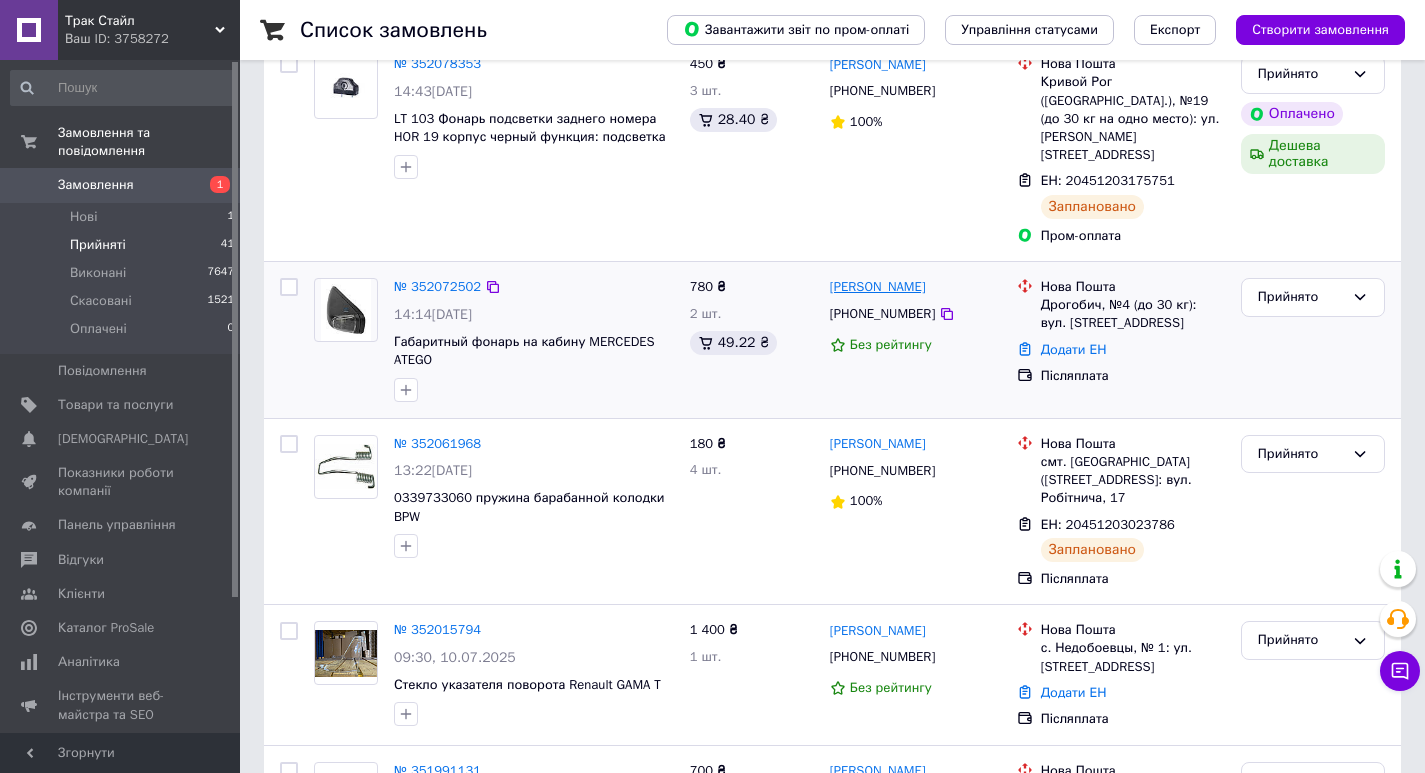 drag, startPoint x: 917, startPoint y: 269, endPoint x: 832, endPoint y: 268, distance: 85.00588 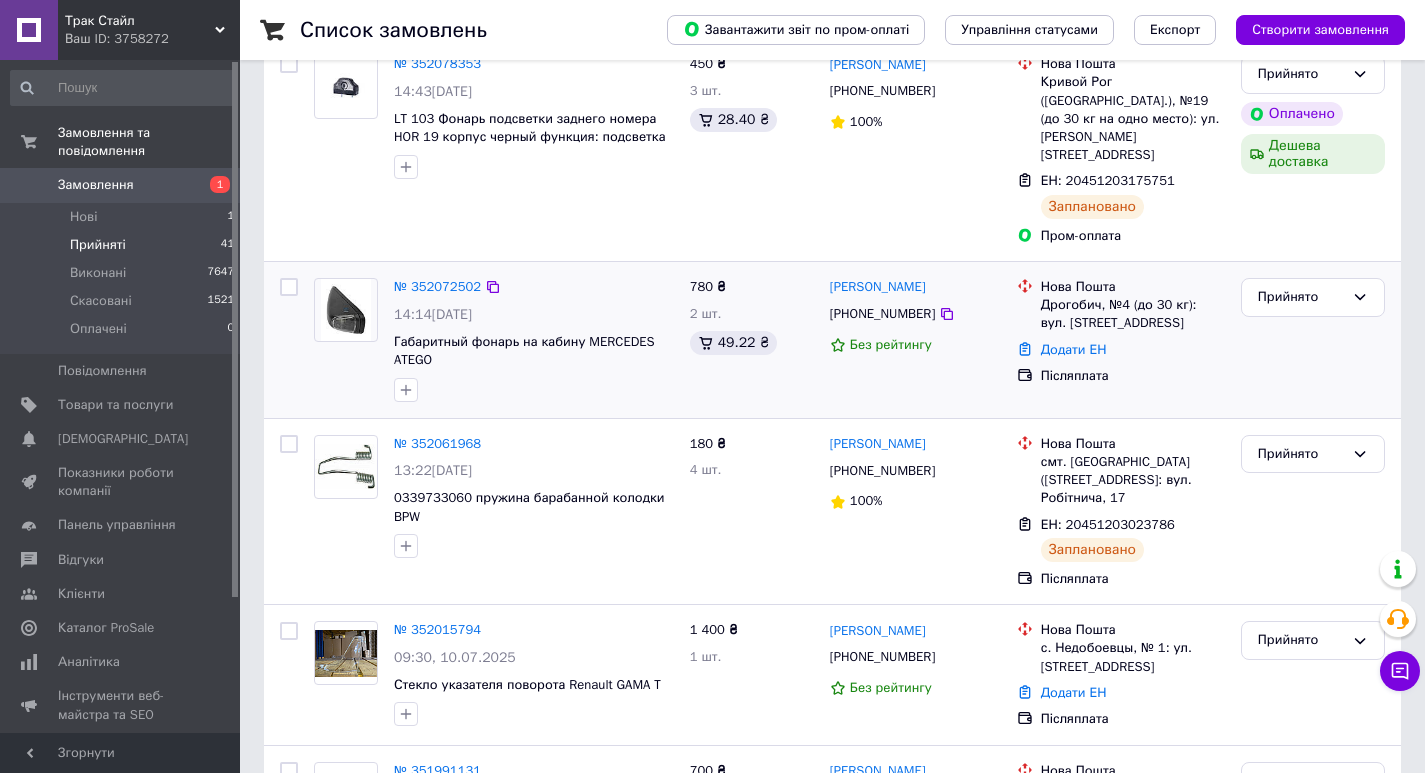 drag, startPoint x: 864, startPoint y: 369, endPoint x: 909, endPoint y: 361, distance: 45.705578 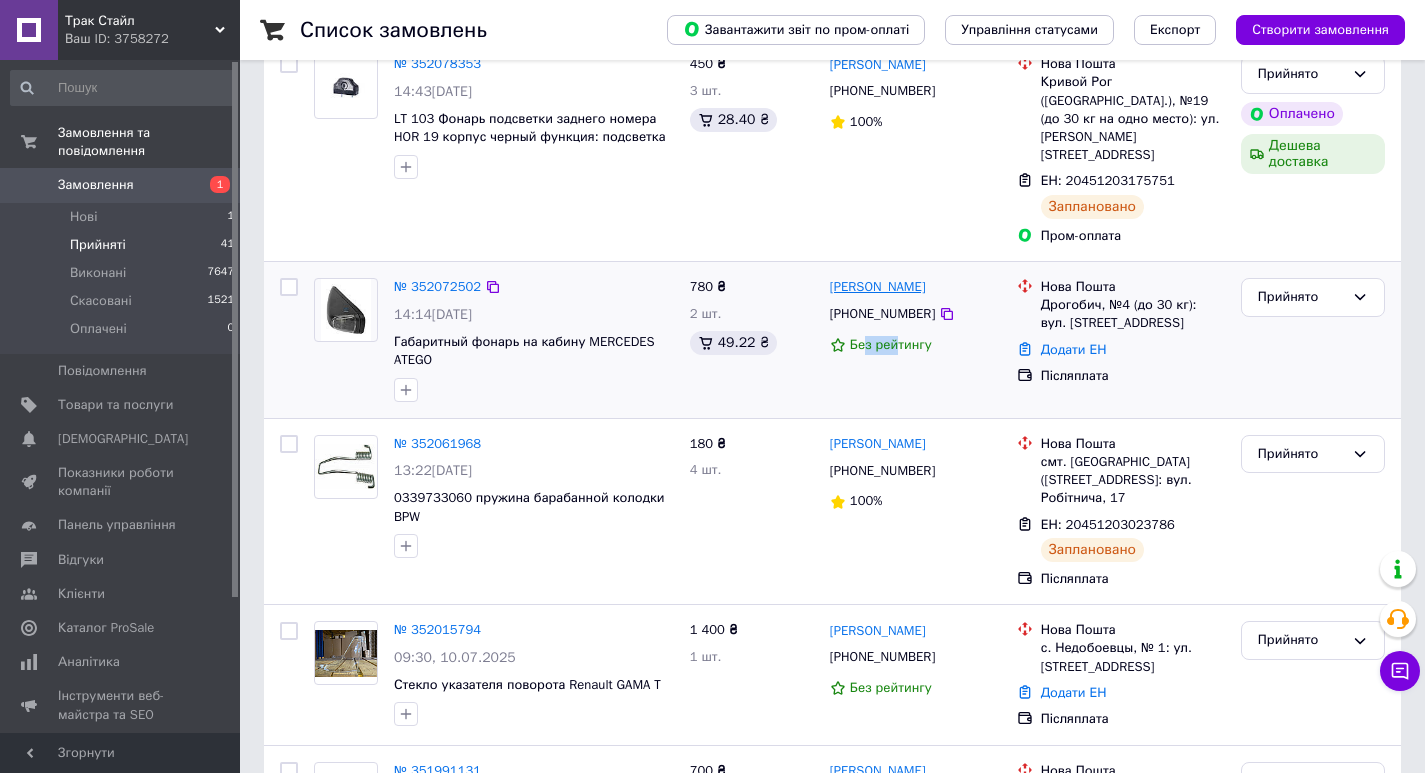 drag, startPoint x: 967, startPoint y: 270, endPoint x: 832, endPoint y: 269, distance: 135.00371 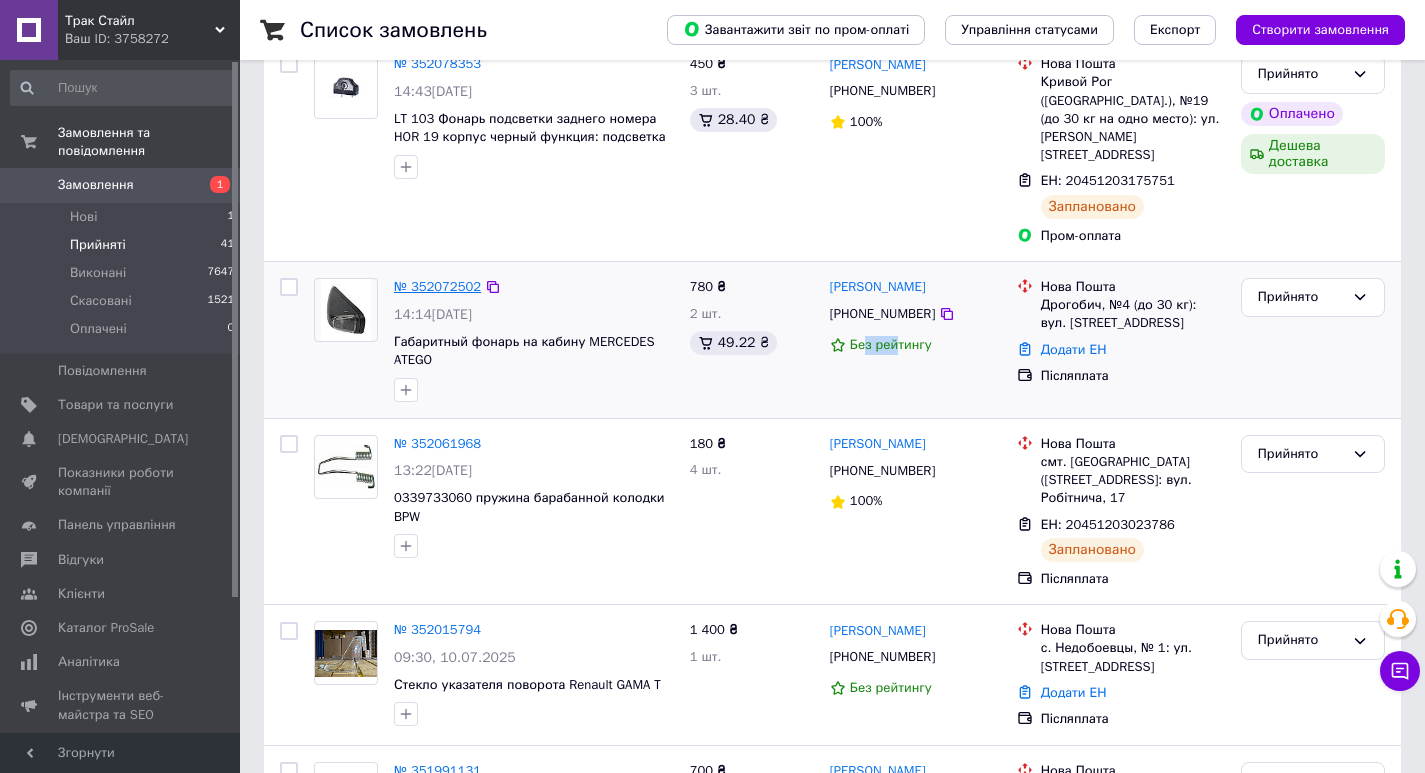 click on "№ 352072502" at bounding box center (437, 286) 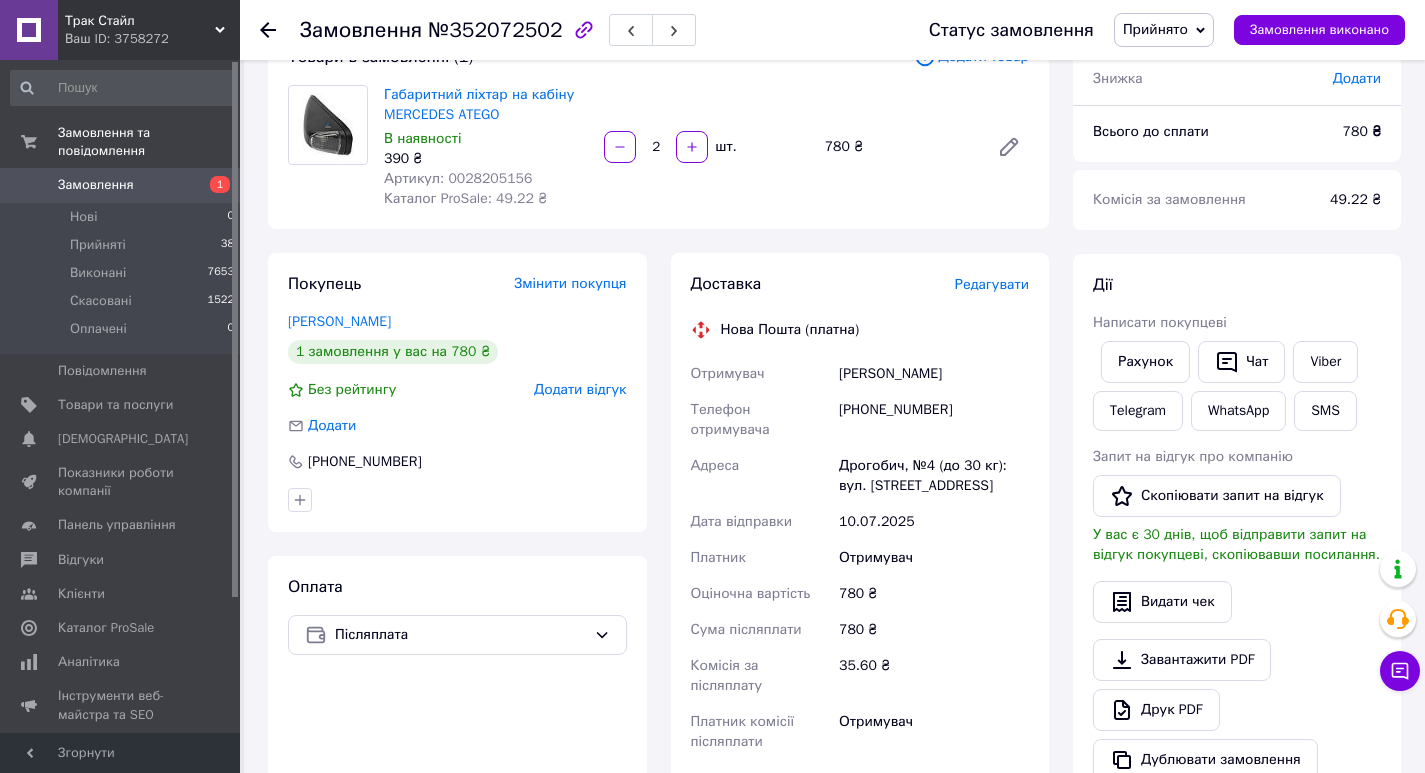scroll, scrollTop: 0, scrollLeft: 0, axis: both 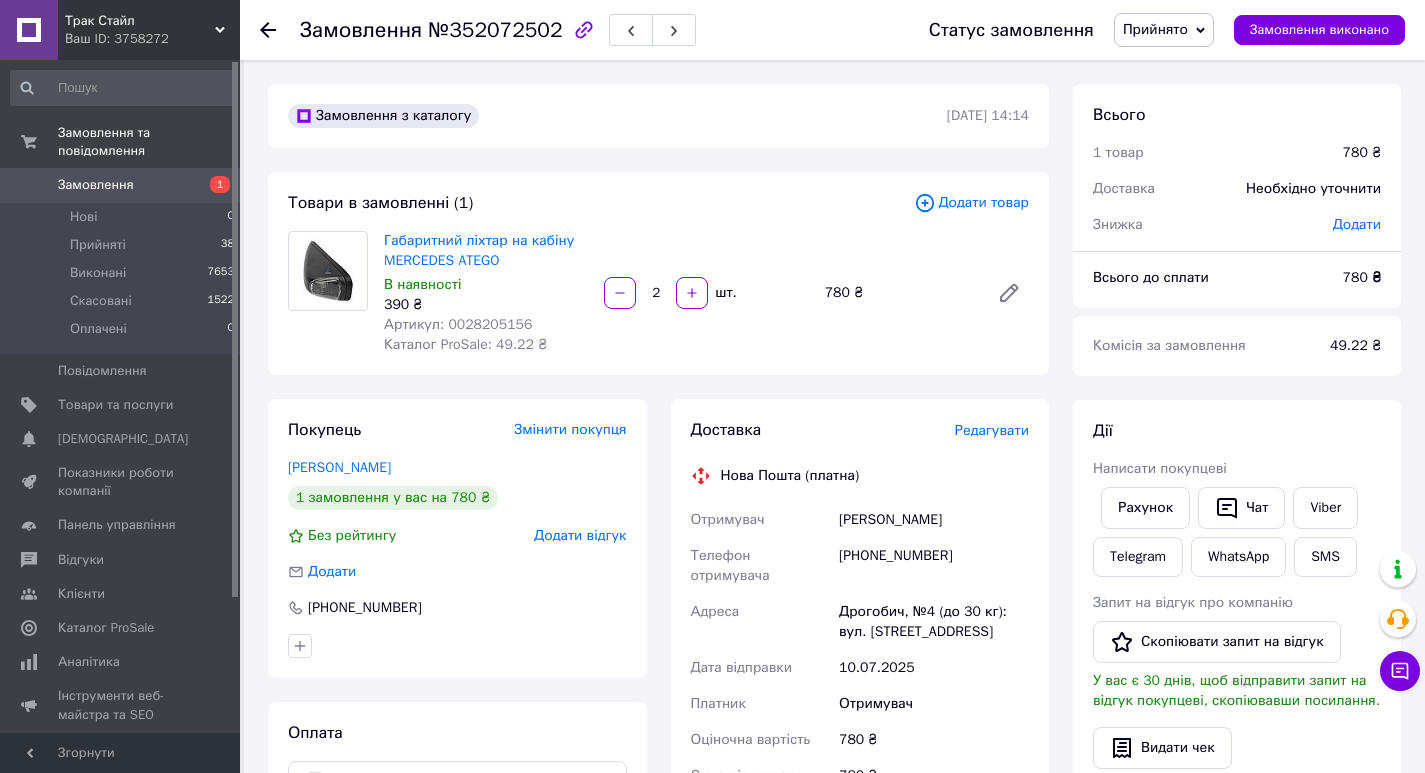 click on "Артикул: 0028205156" at bounding box center [458, 324] 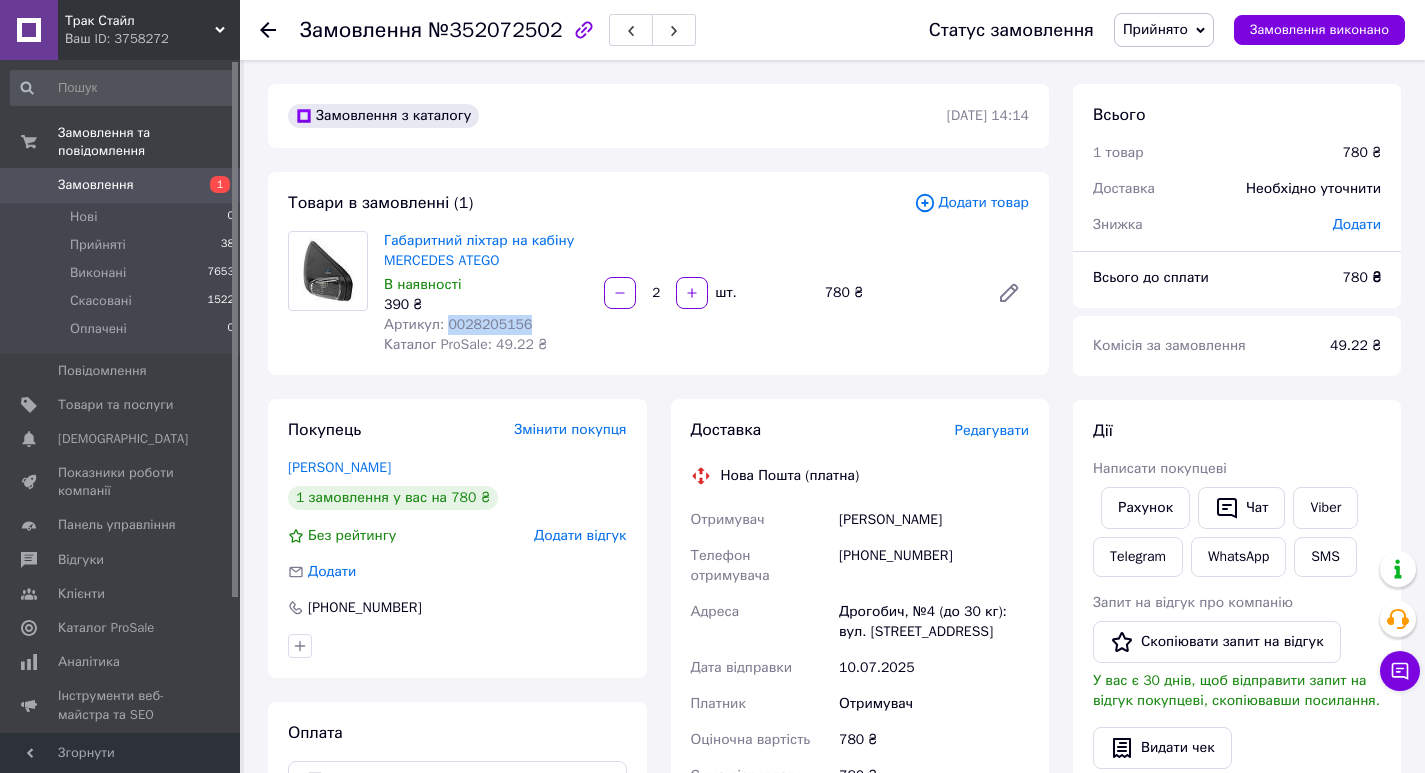 click on "Артикул: 0028205156" at bounding box center (458, 324) 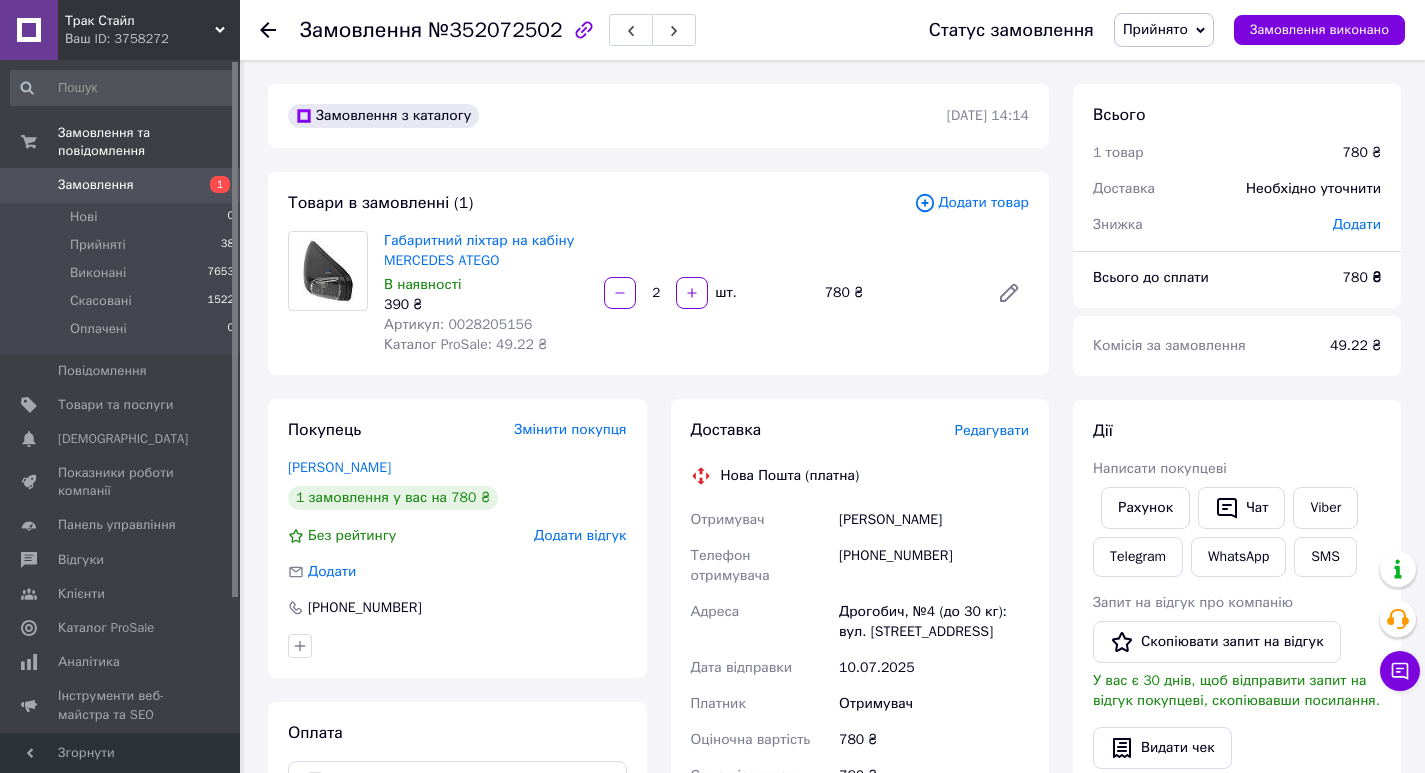 click 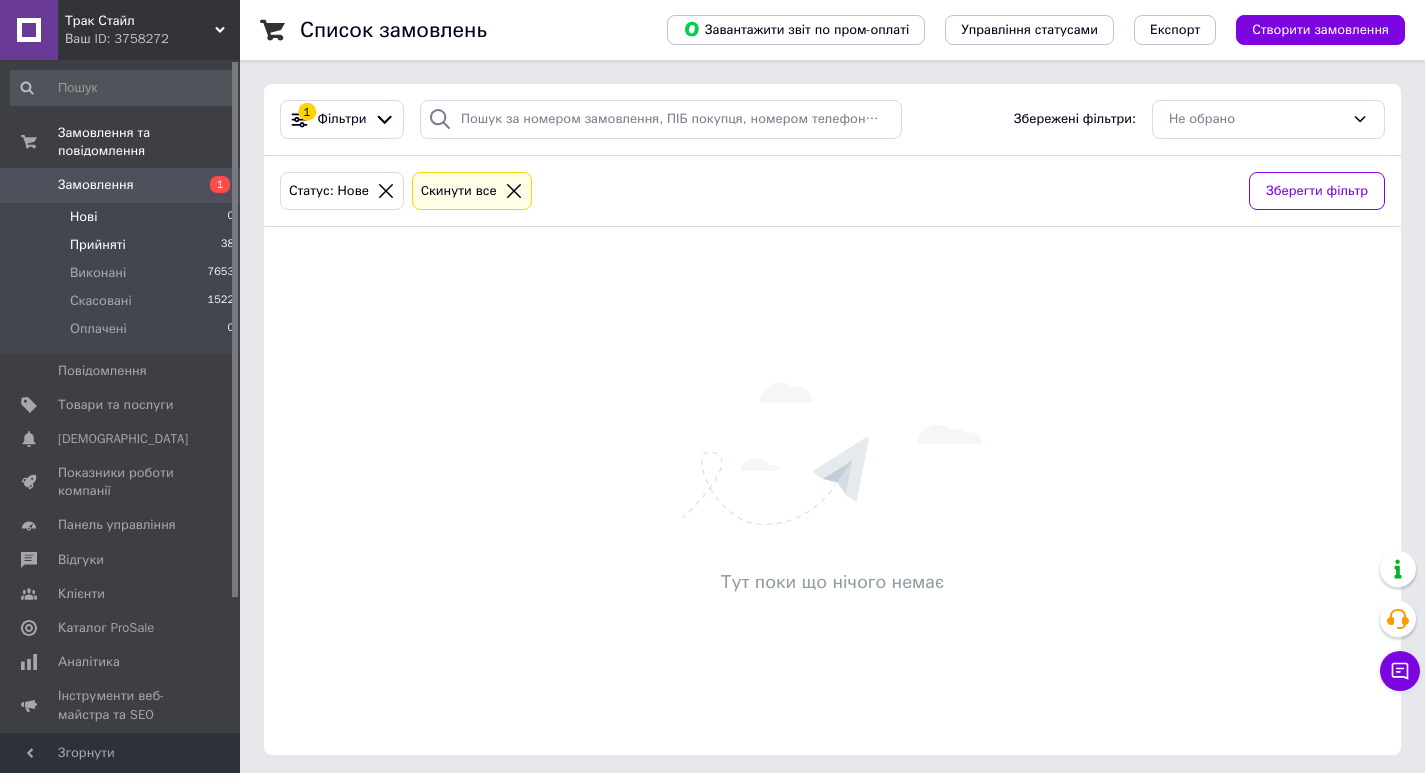 click on "Прийняті" at bounding box center [98, 245] 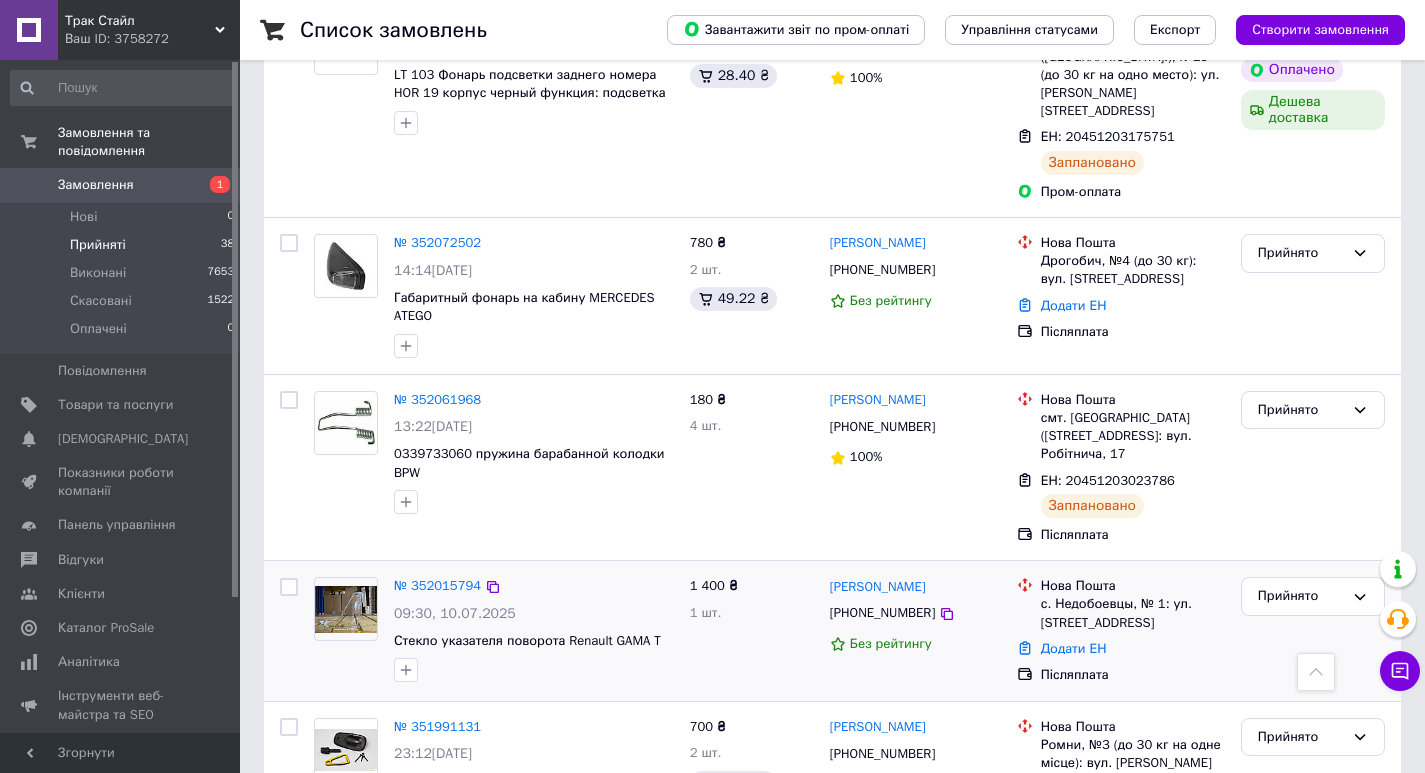 scroll, scrollTop: 500, scrollLeft: 0, axis: vertical 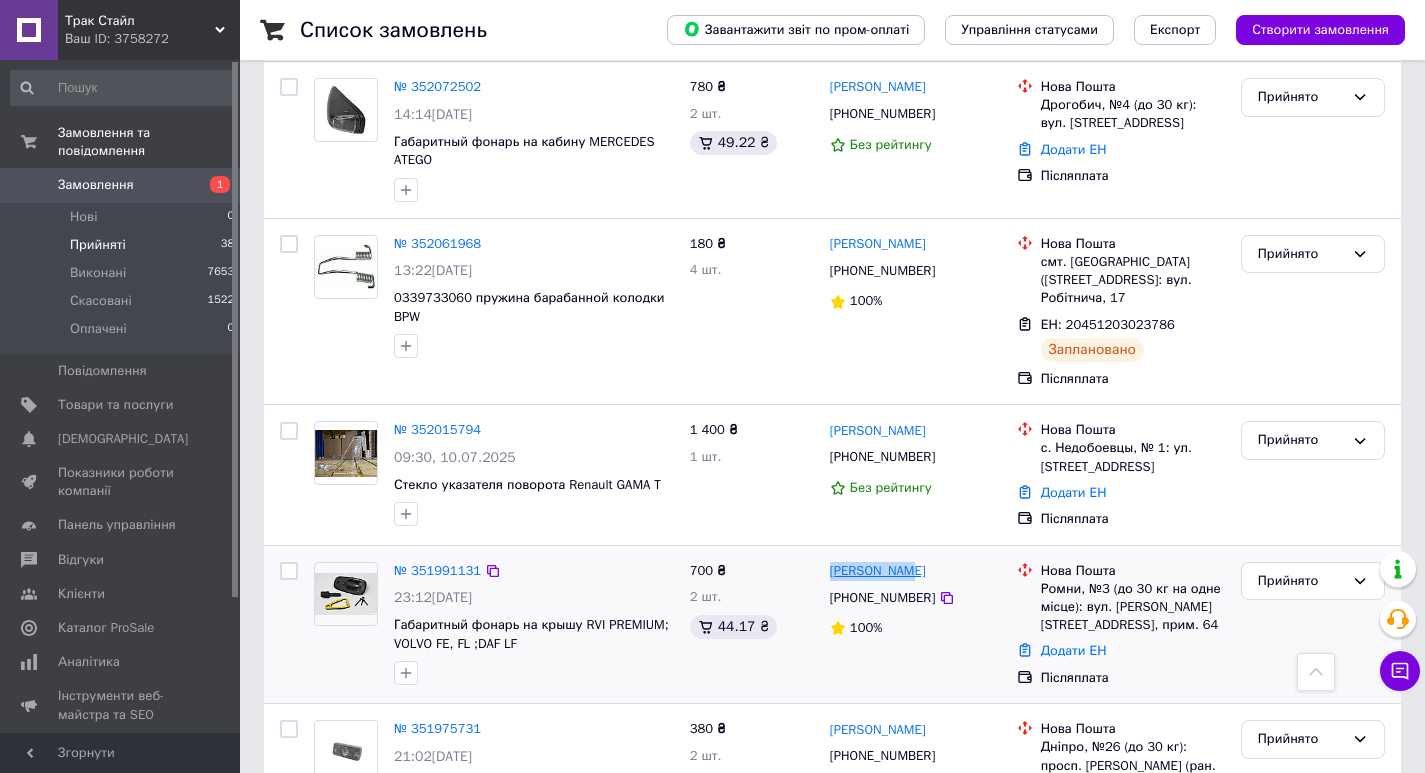 drag, startPoint x: 884, startPoint y: 554, endPoint x: 832, endPoint y: 555, distance: 52.009613 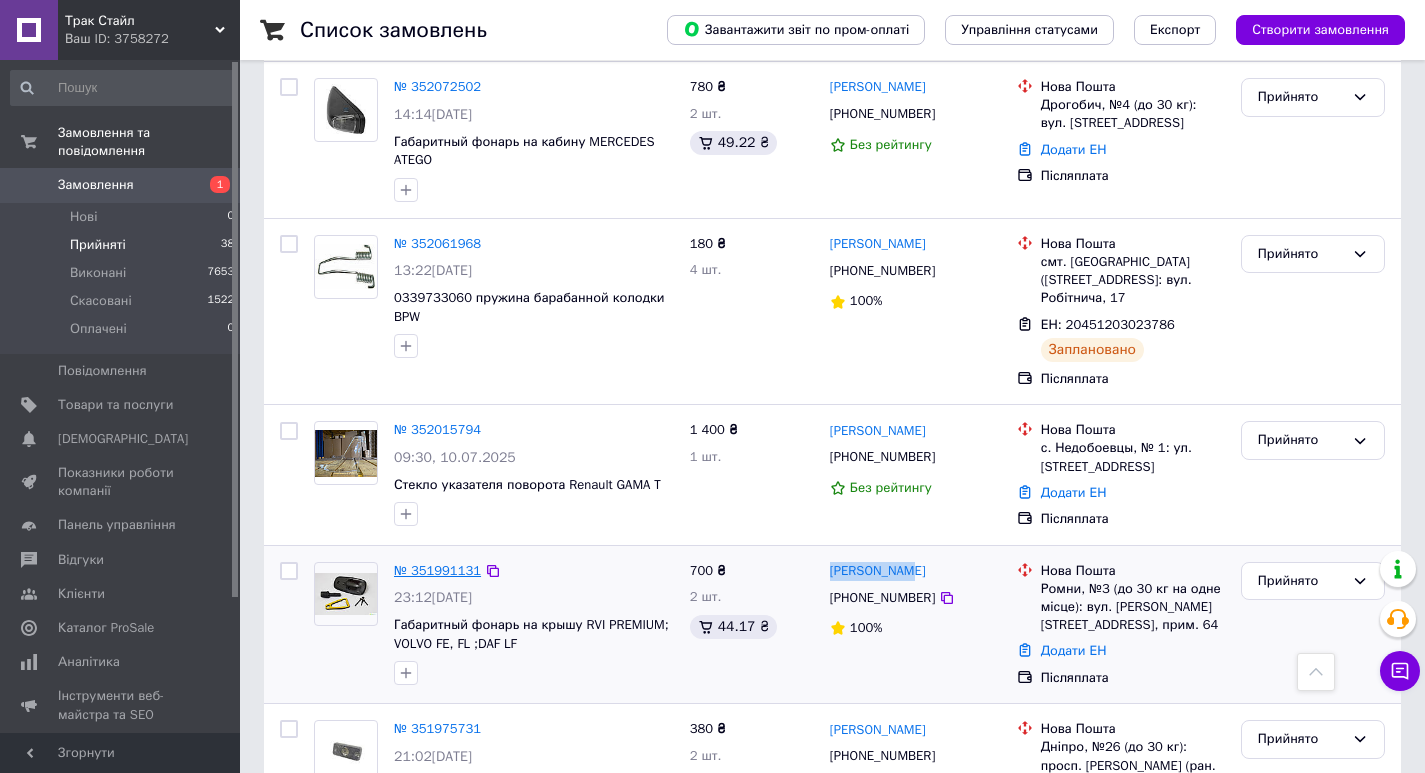 click on "№ 351991131" at bounding box center [437, 570] 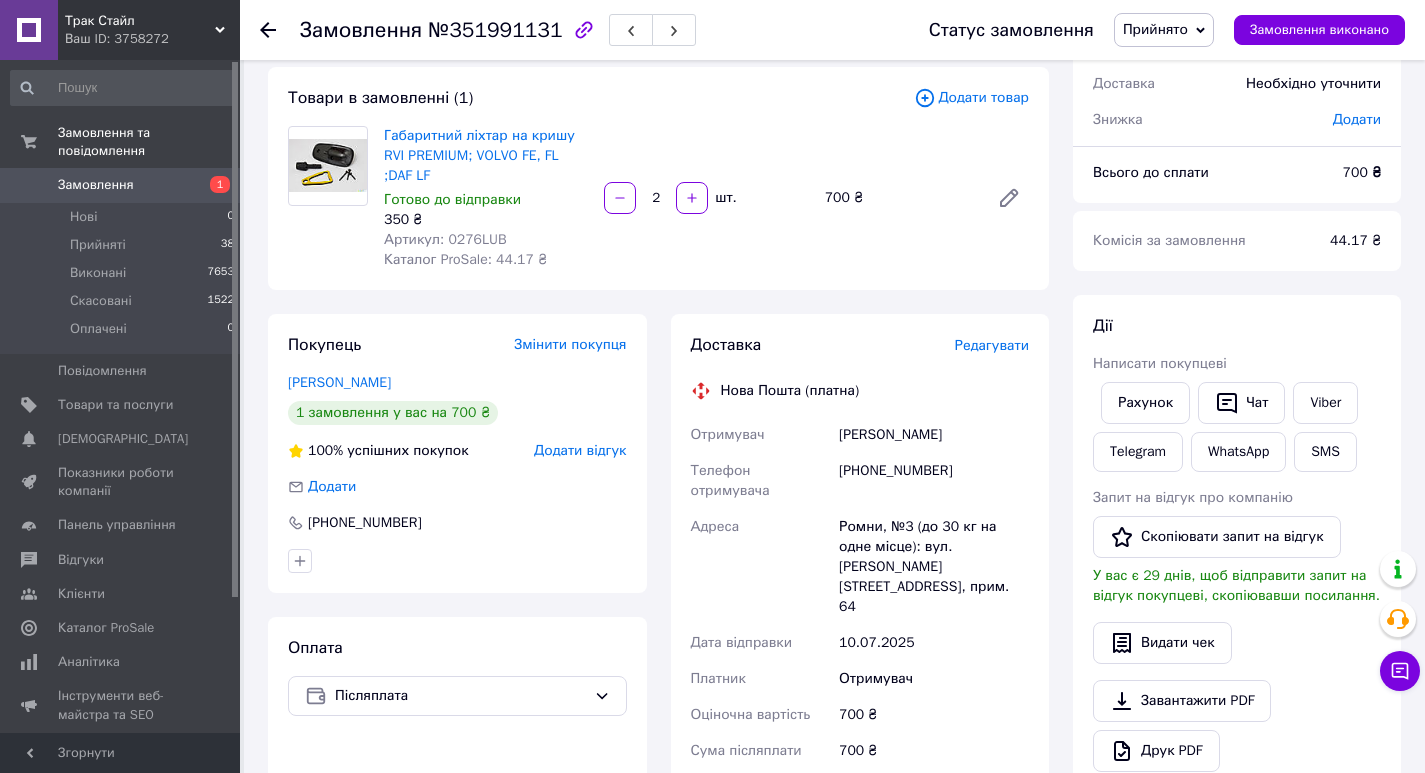 scroll, scrollTop: 100, scrollLeft: 0, axis: vertical 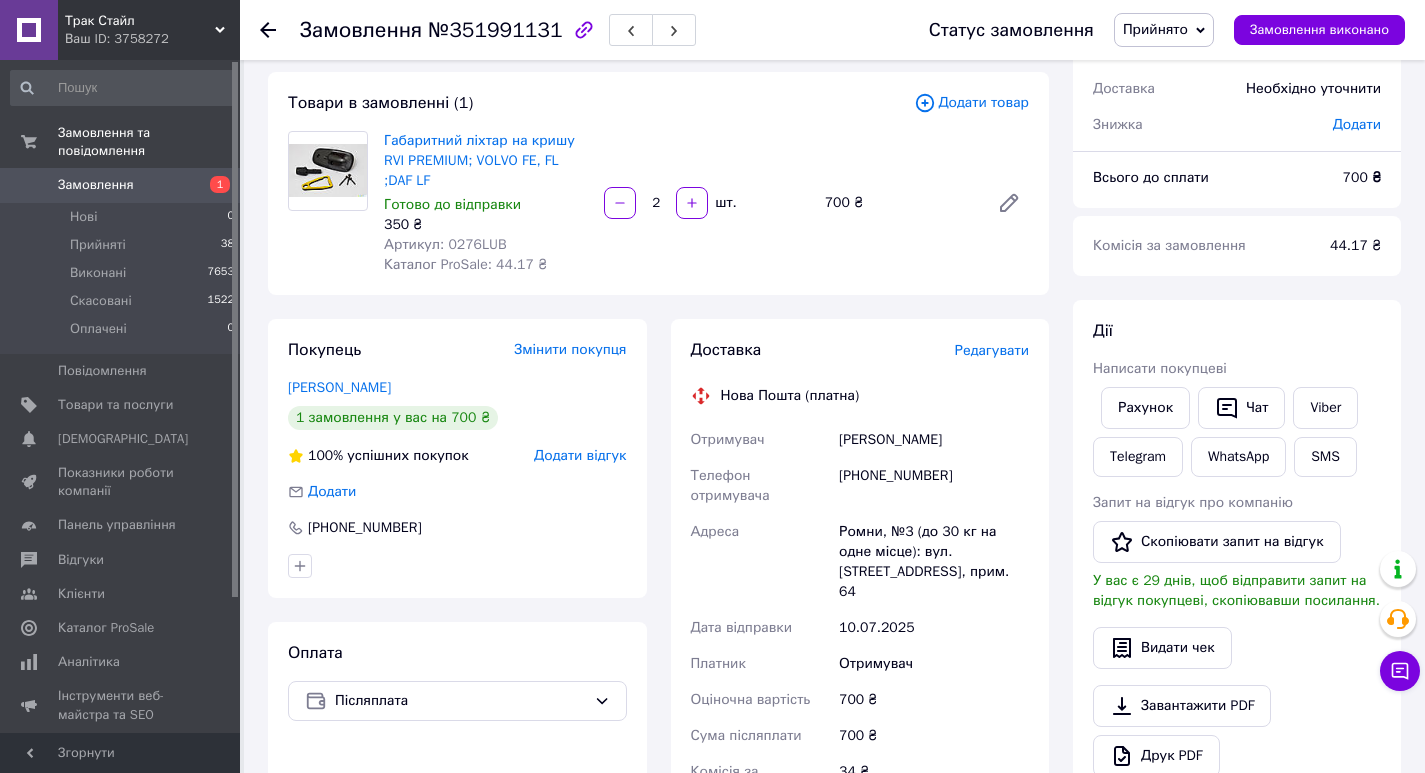 click on "Артикул: 0276LUB" at bounding box center (445, 244) 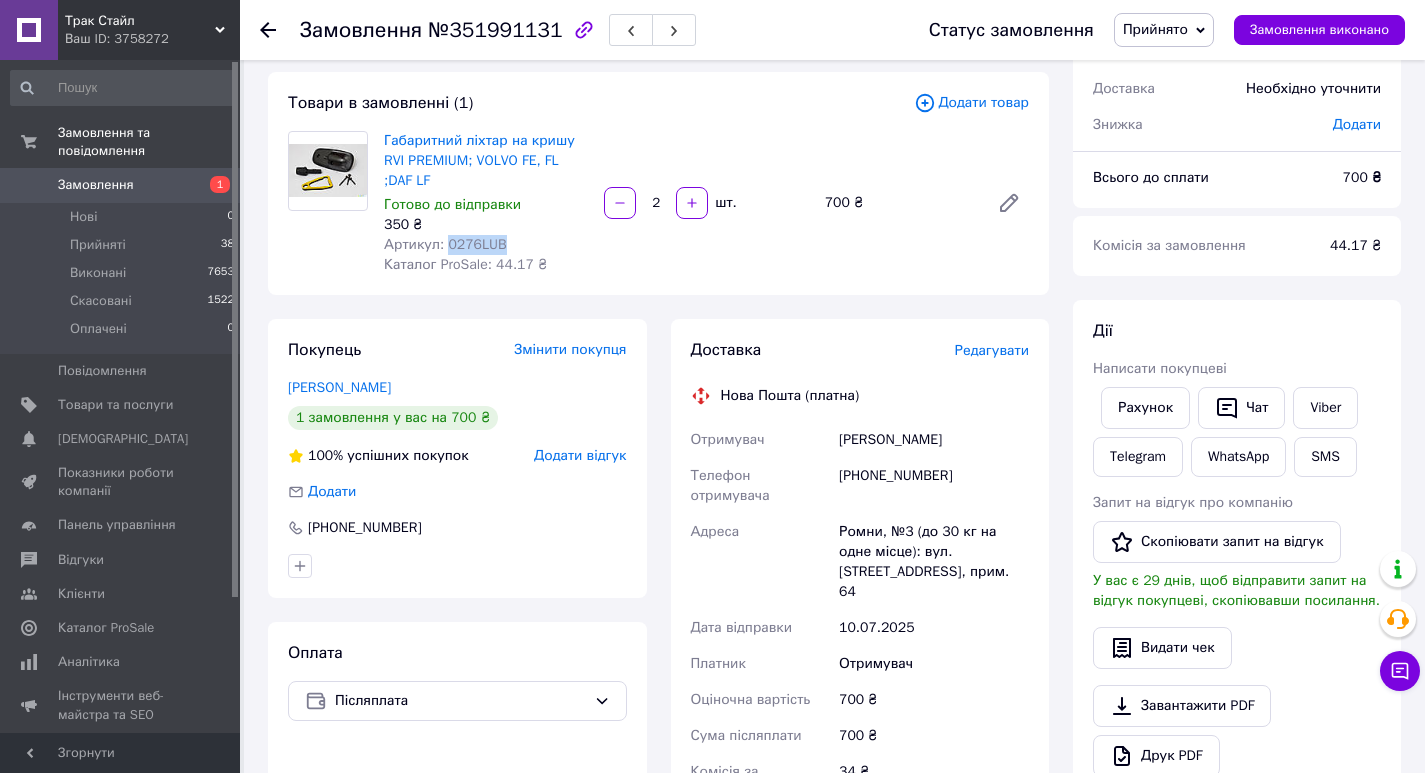 click on "Артикул: 0276LUB" at bounding box center [445, 244] 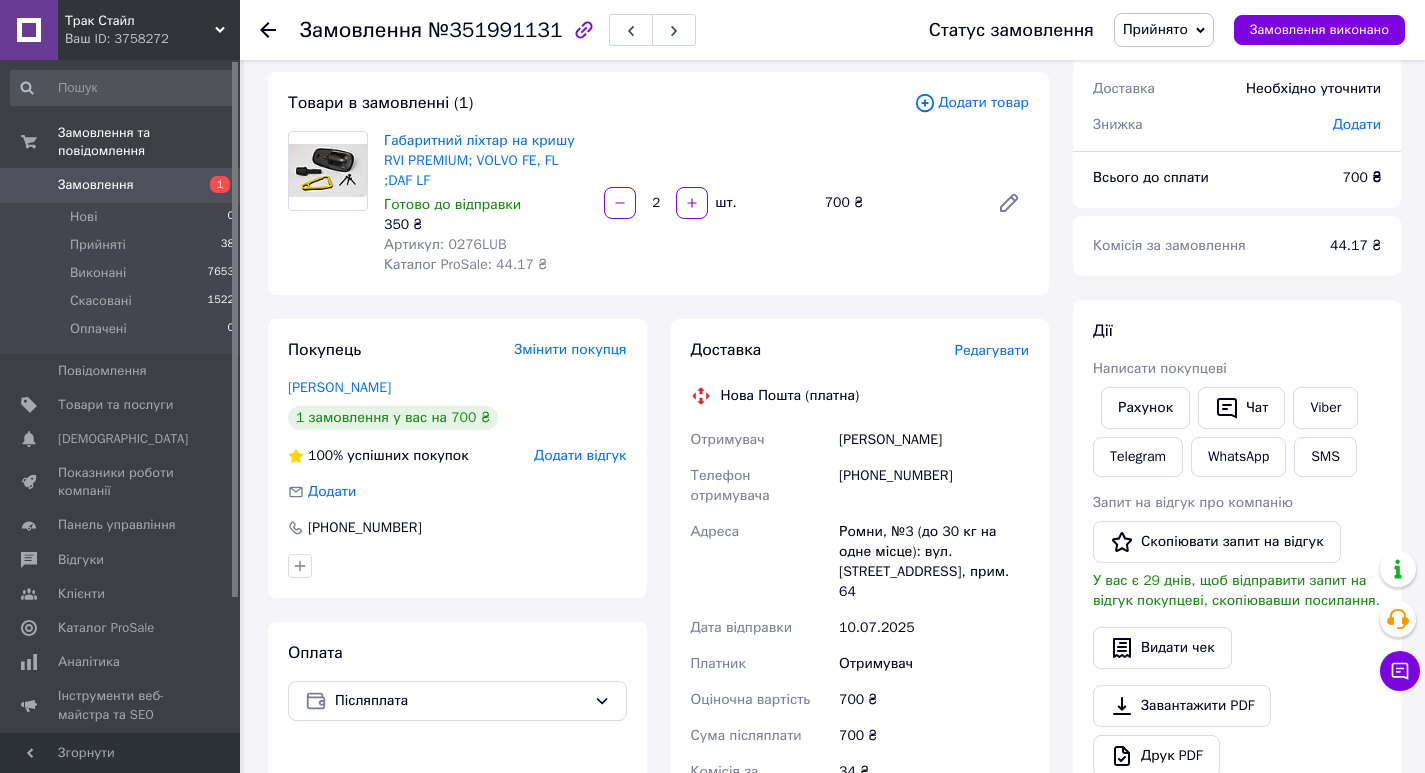 drag, startPoint x: 588, startPoint y: 281, endPoint x: 533, endPoint y: 264, distance: 57.567352 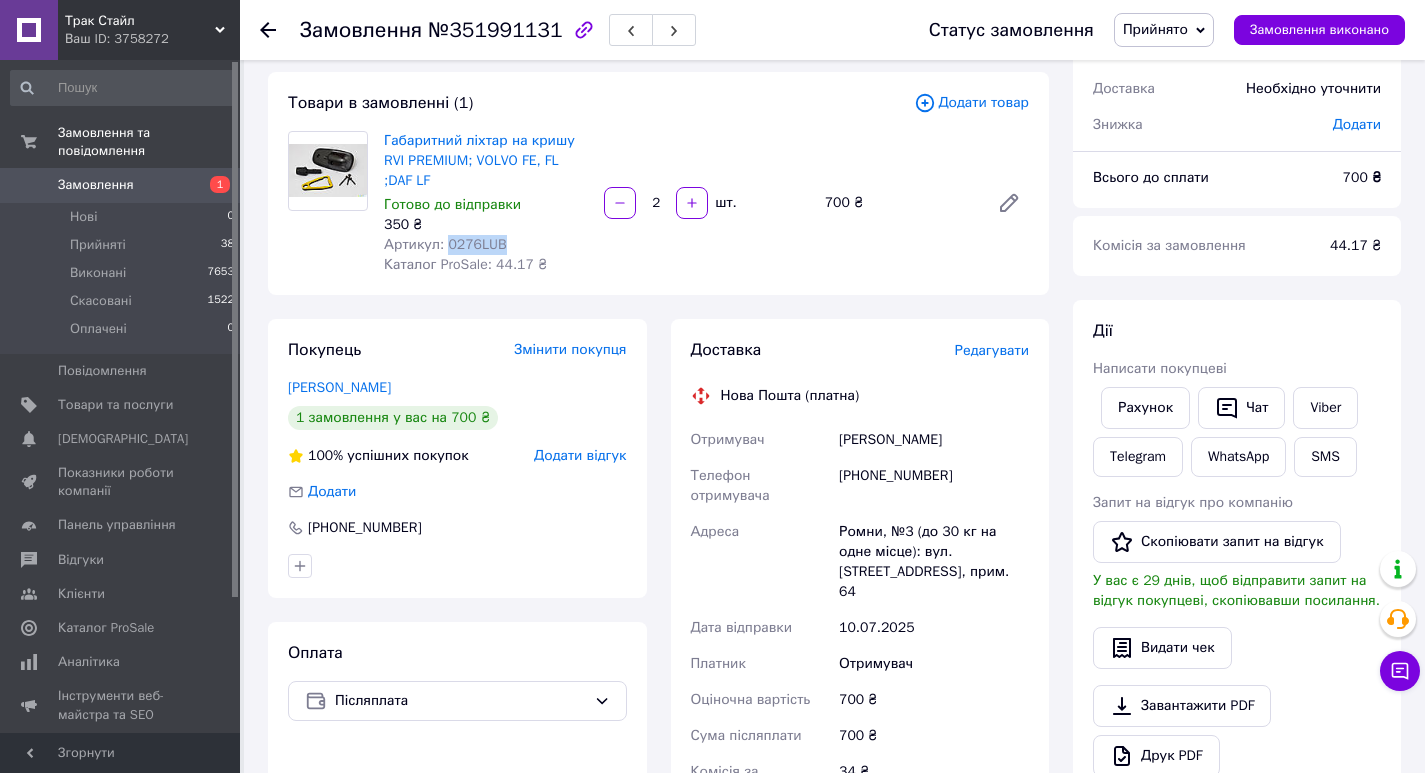 drag, startPoint x: 502, startPoint y: 244, endPoint x: 446, endPoint y: 240, distance: 56.142673 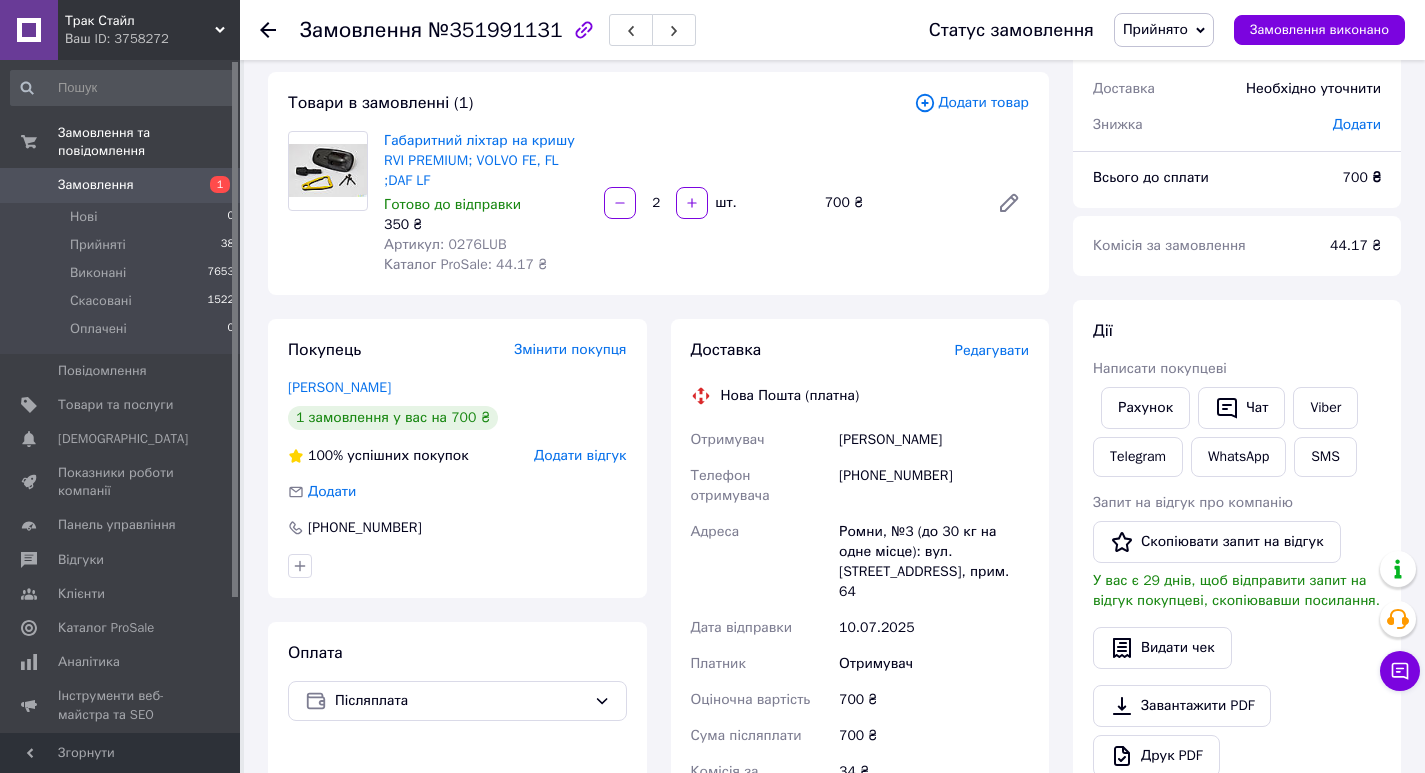 click 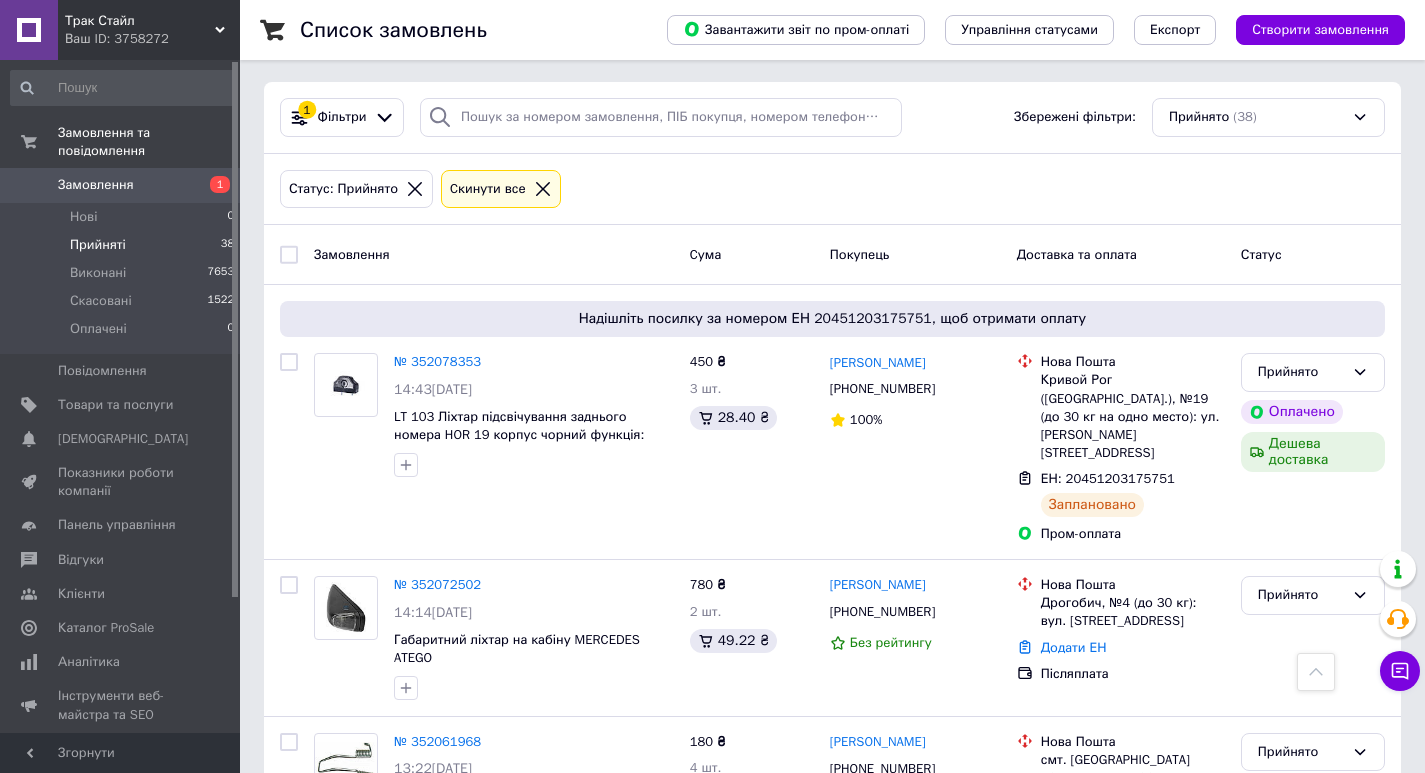 scroll, scrollTop: 0, scrollLeft: 0, axis: both 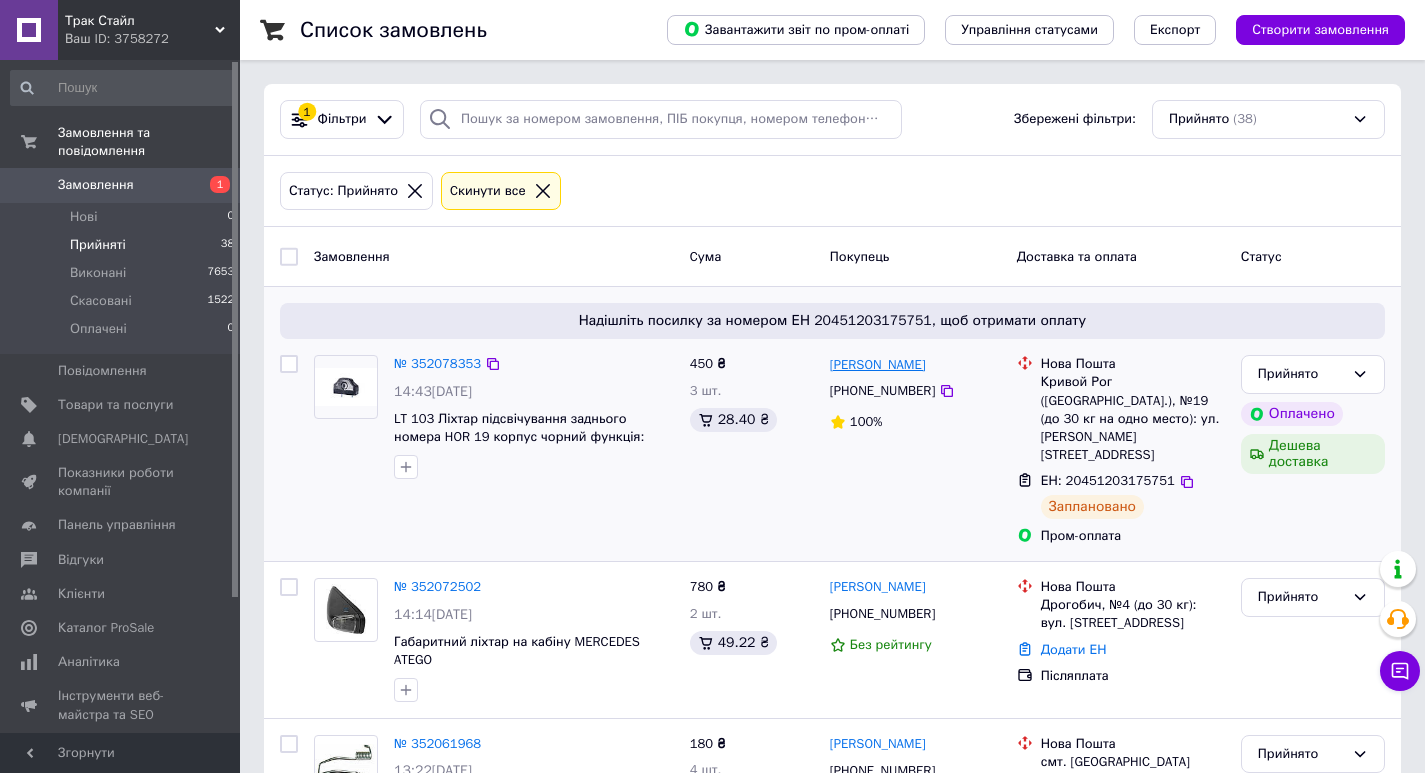 drag, startPoint x: 957, startPoint y: 369, endPoint x: 837, endPoint y: 371, distance: 120.01666 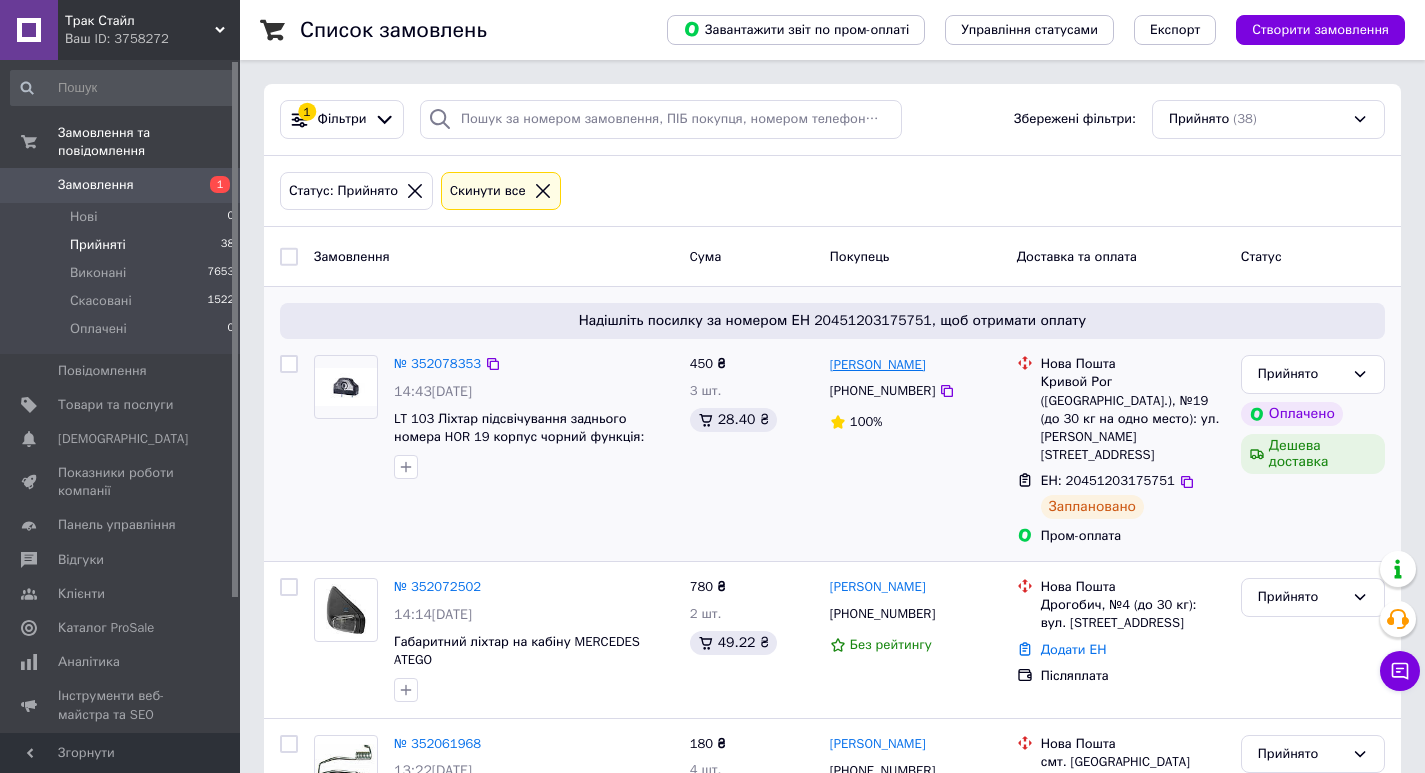 copy on "[PERSON_NAME]" 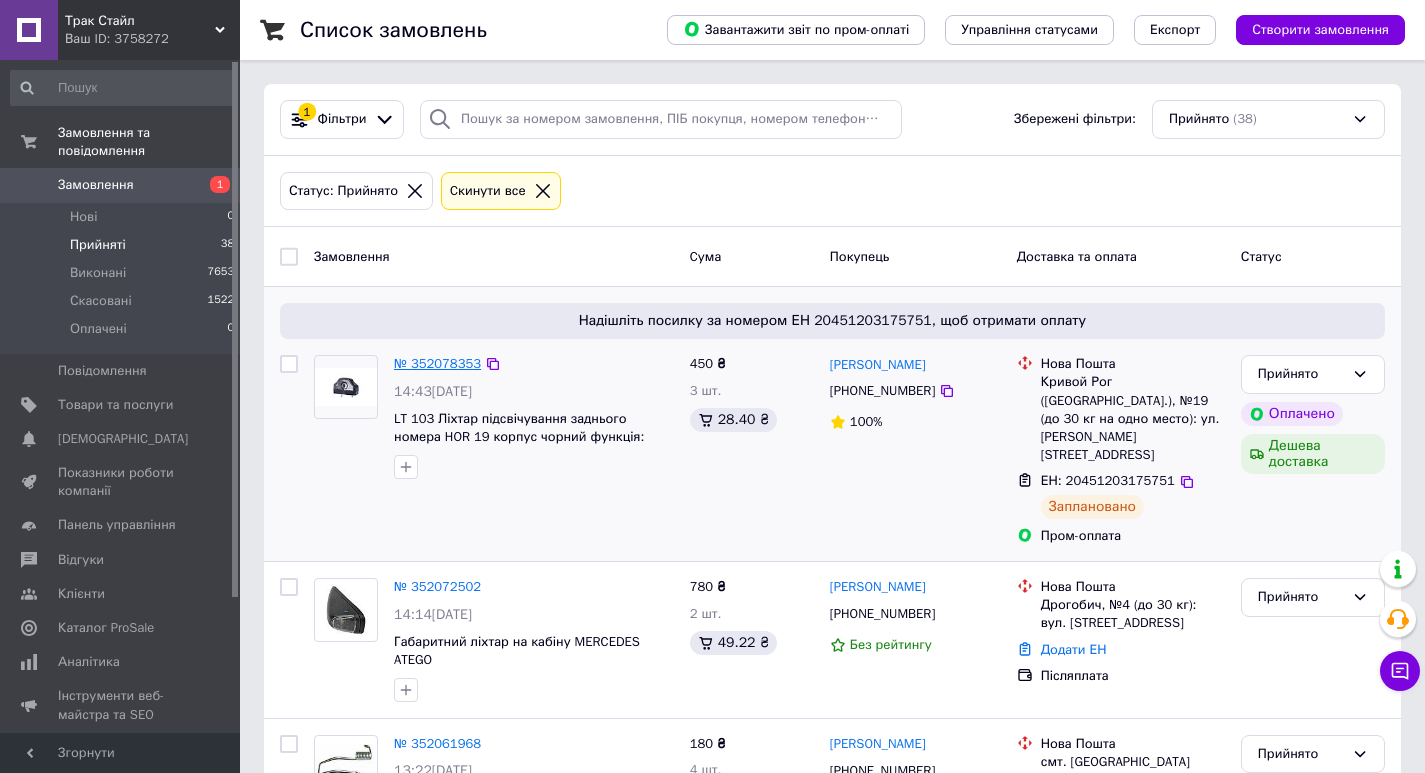 click on "№ 352078353" at bounding box center [437, 363] 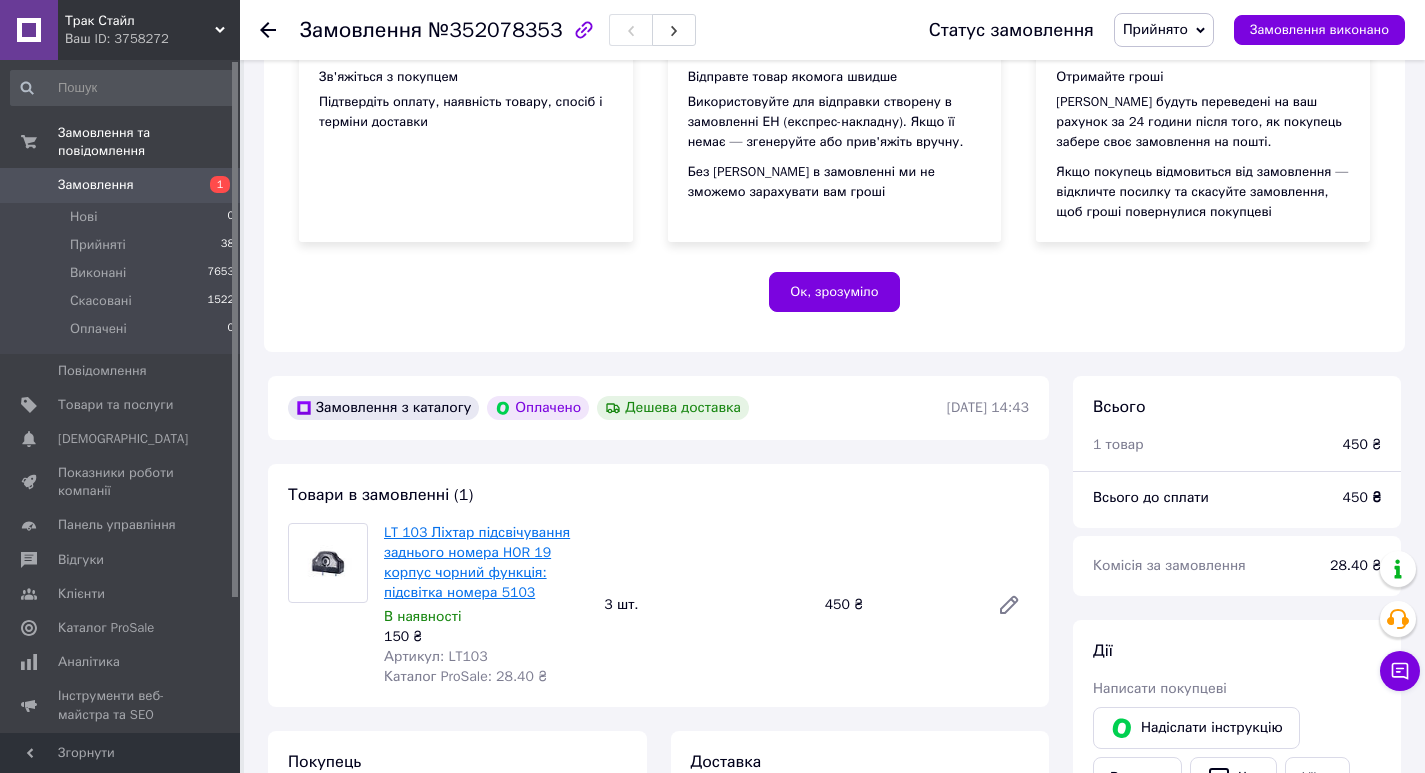 scroll, scrollTop: 500, scrollLeft: 0, axis: vertical 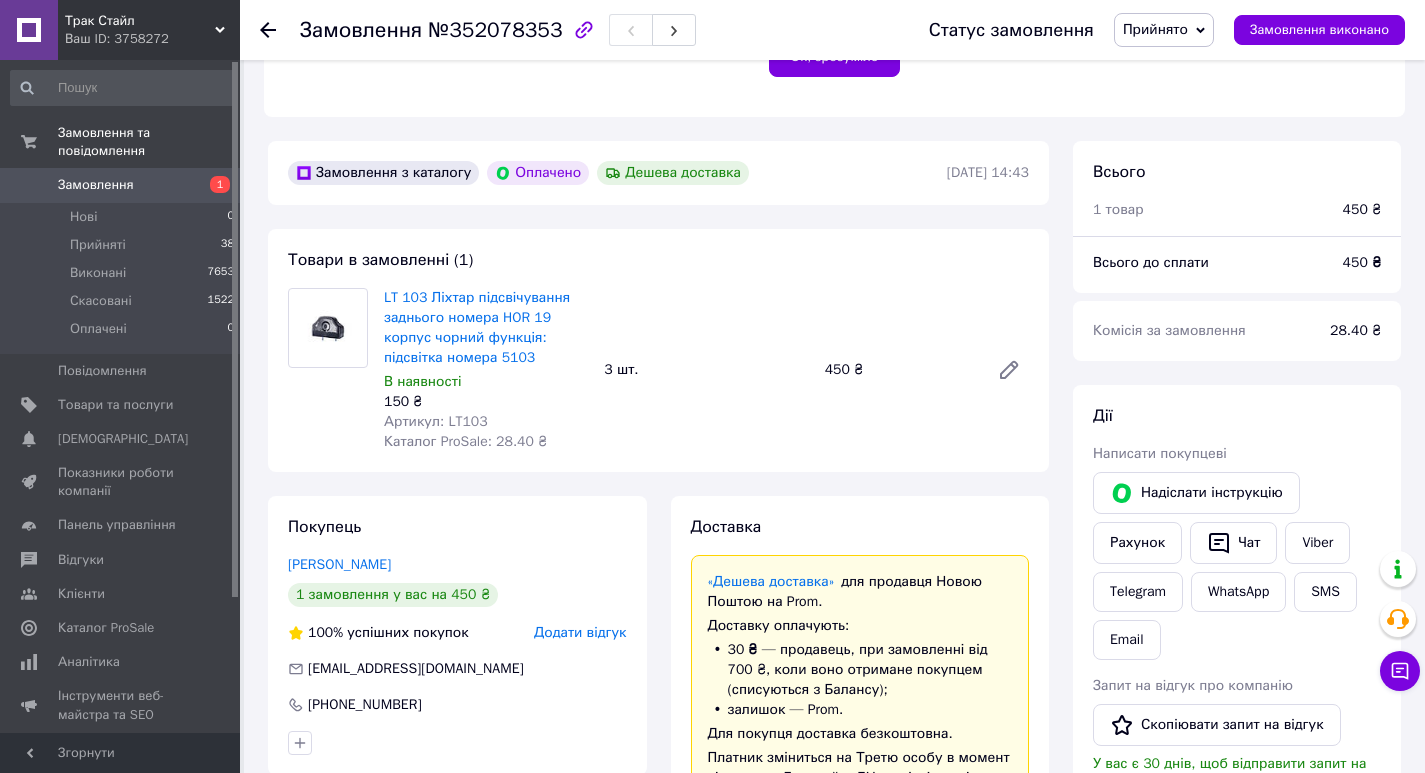 click on "Артикул: LT103" at bounding box center (436, 421) 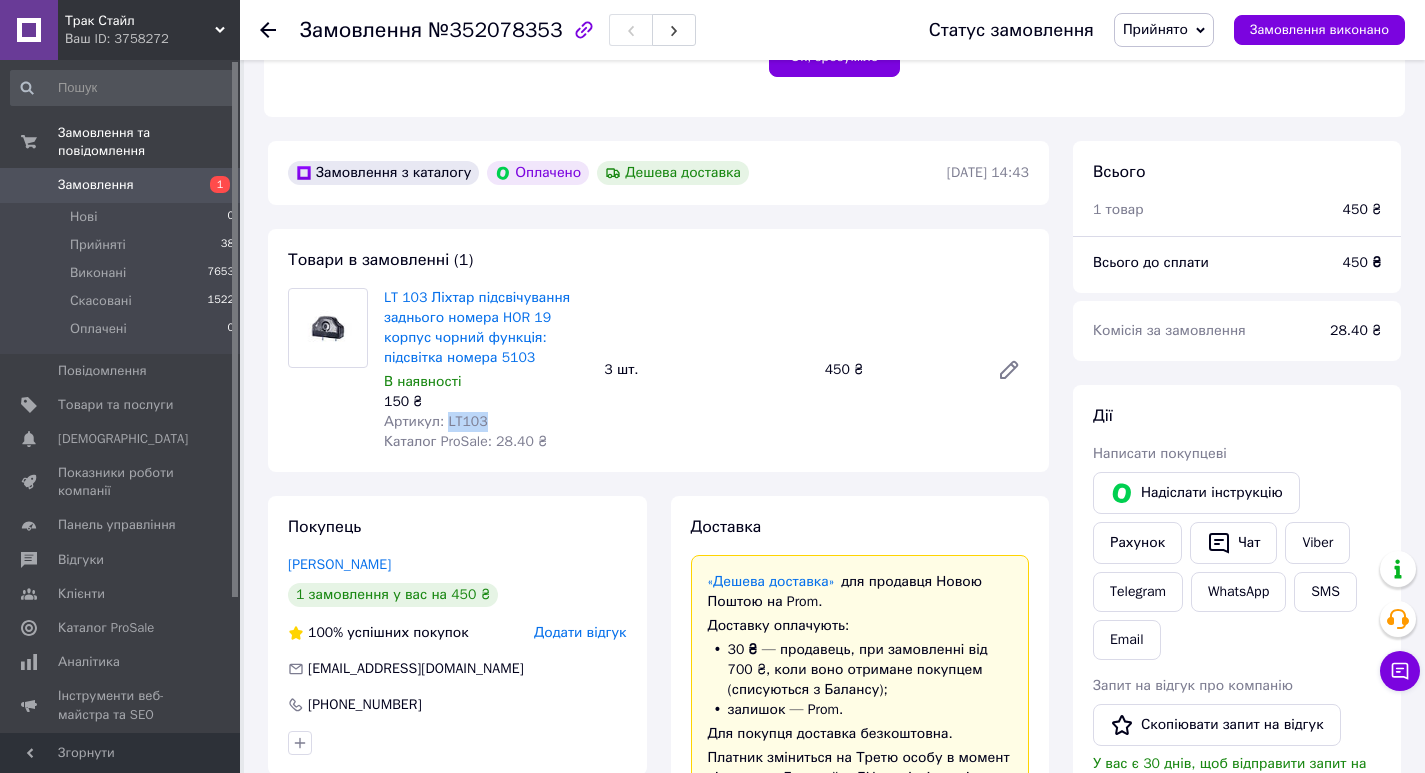 click on "Артикул: LT103" at bounding box center [436, 421] 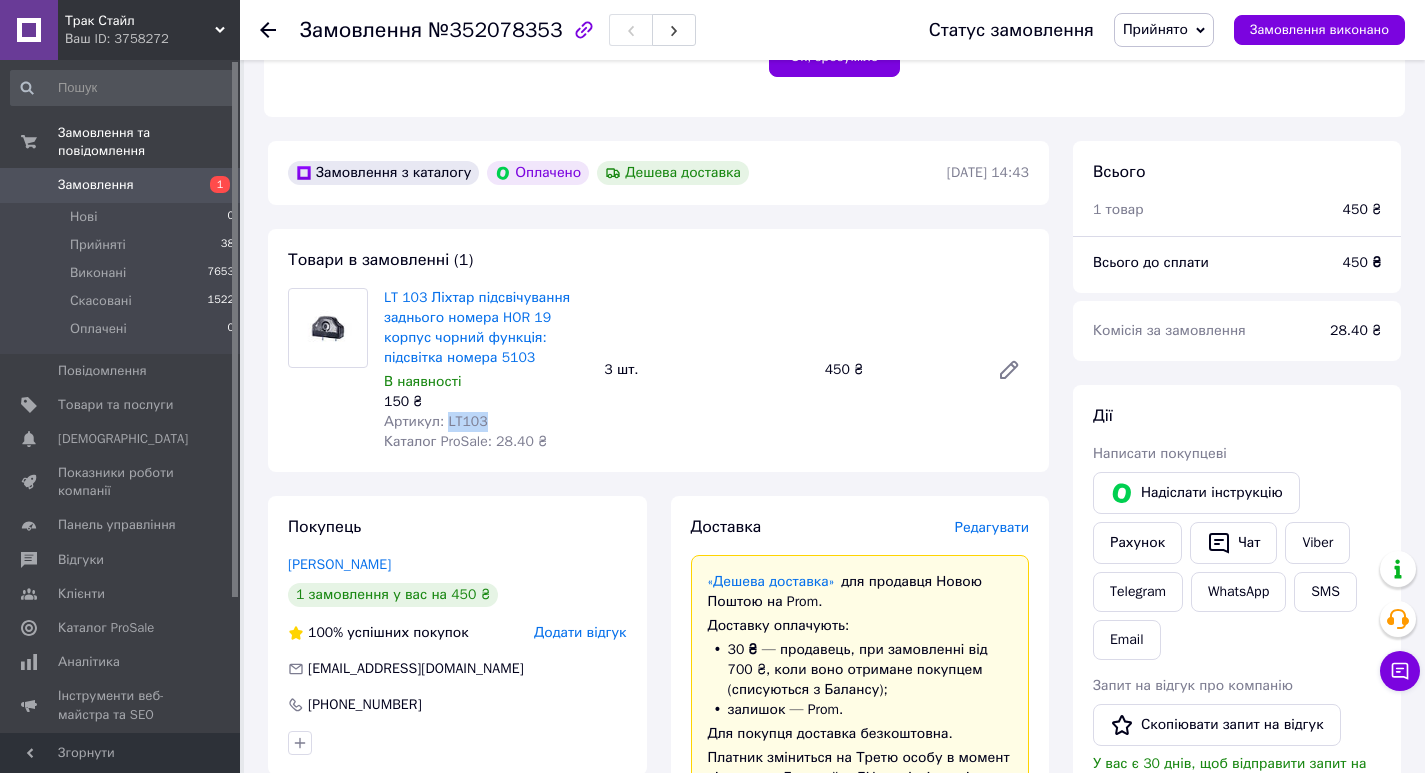 copy on "LT103" 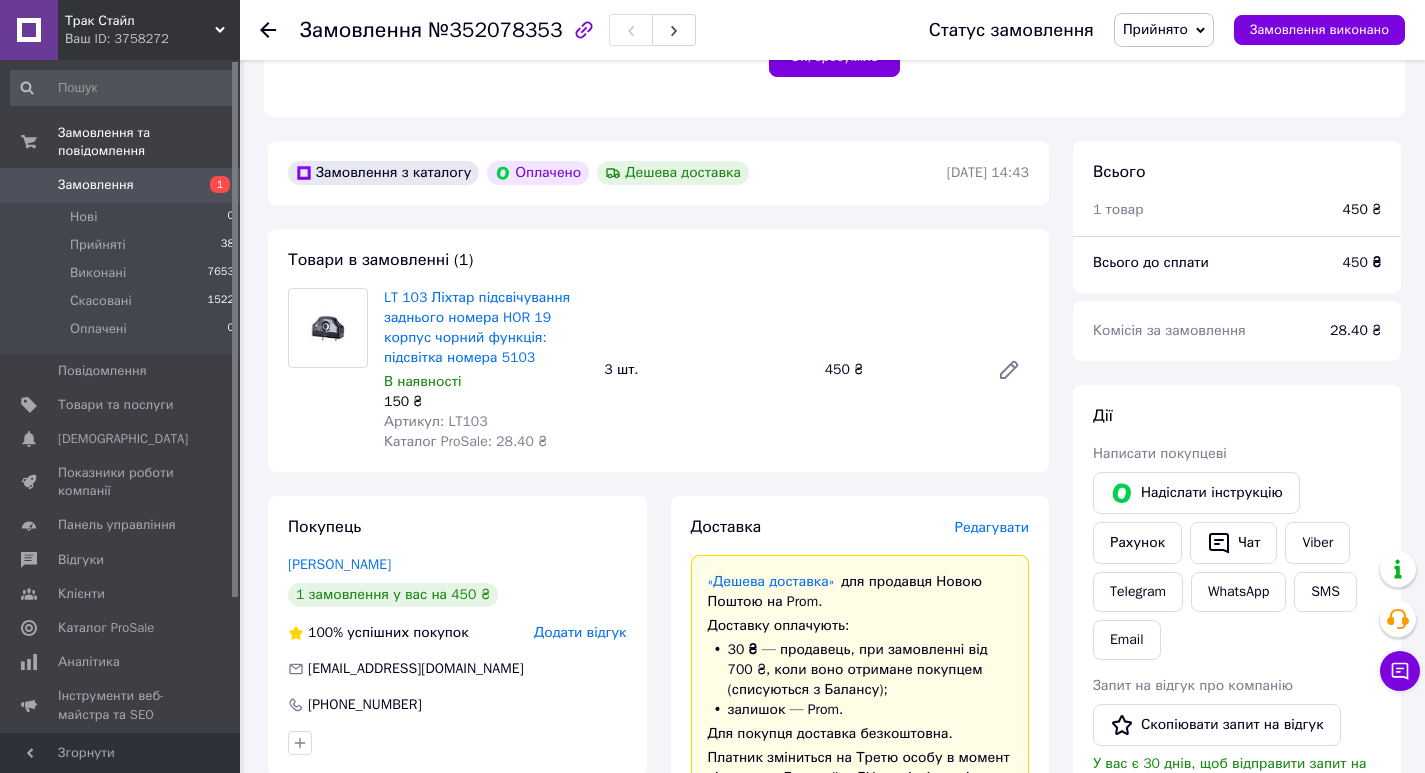 click 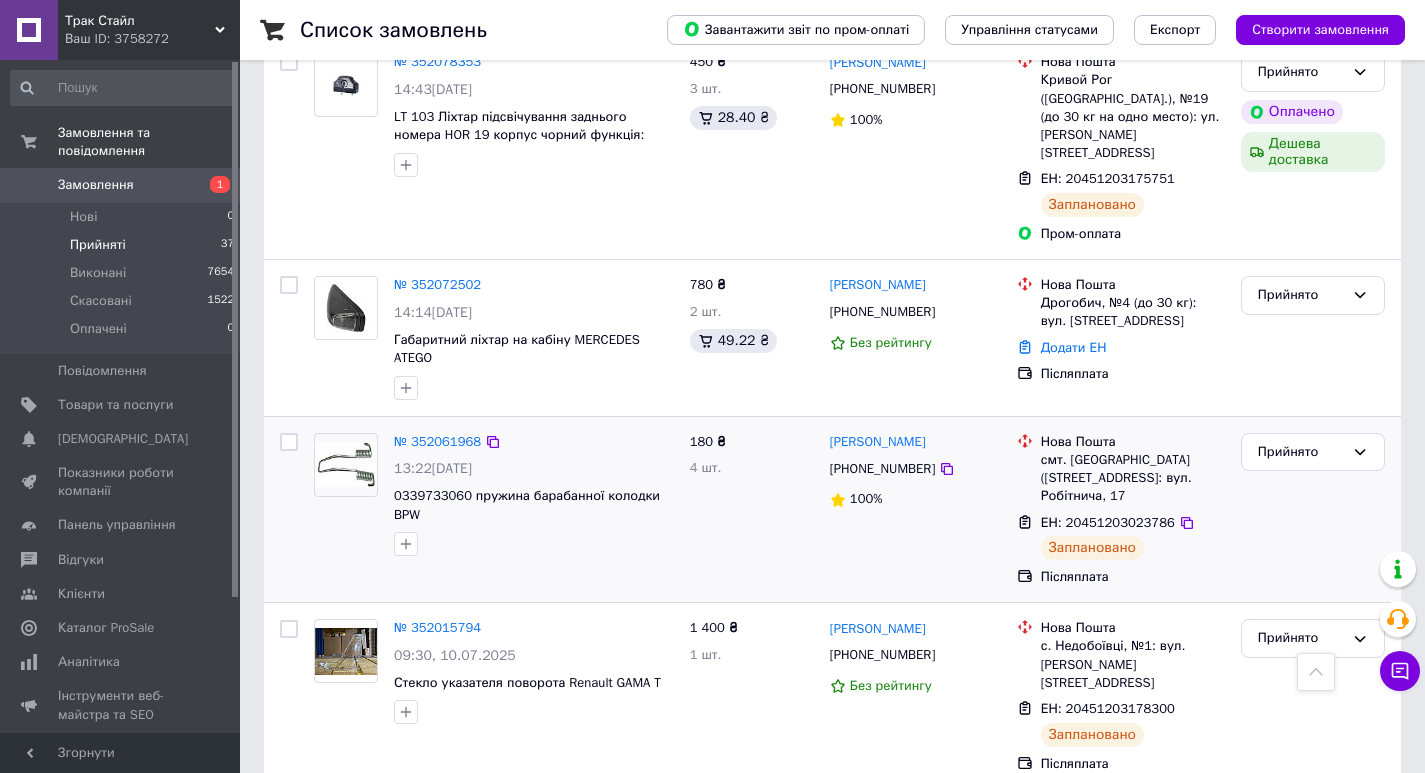 scroll, scrollTop: 300, scrollLeft: 0, axis: vertical 